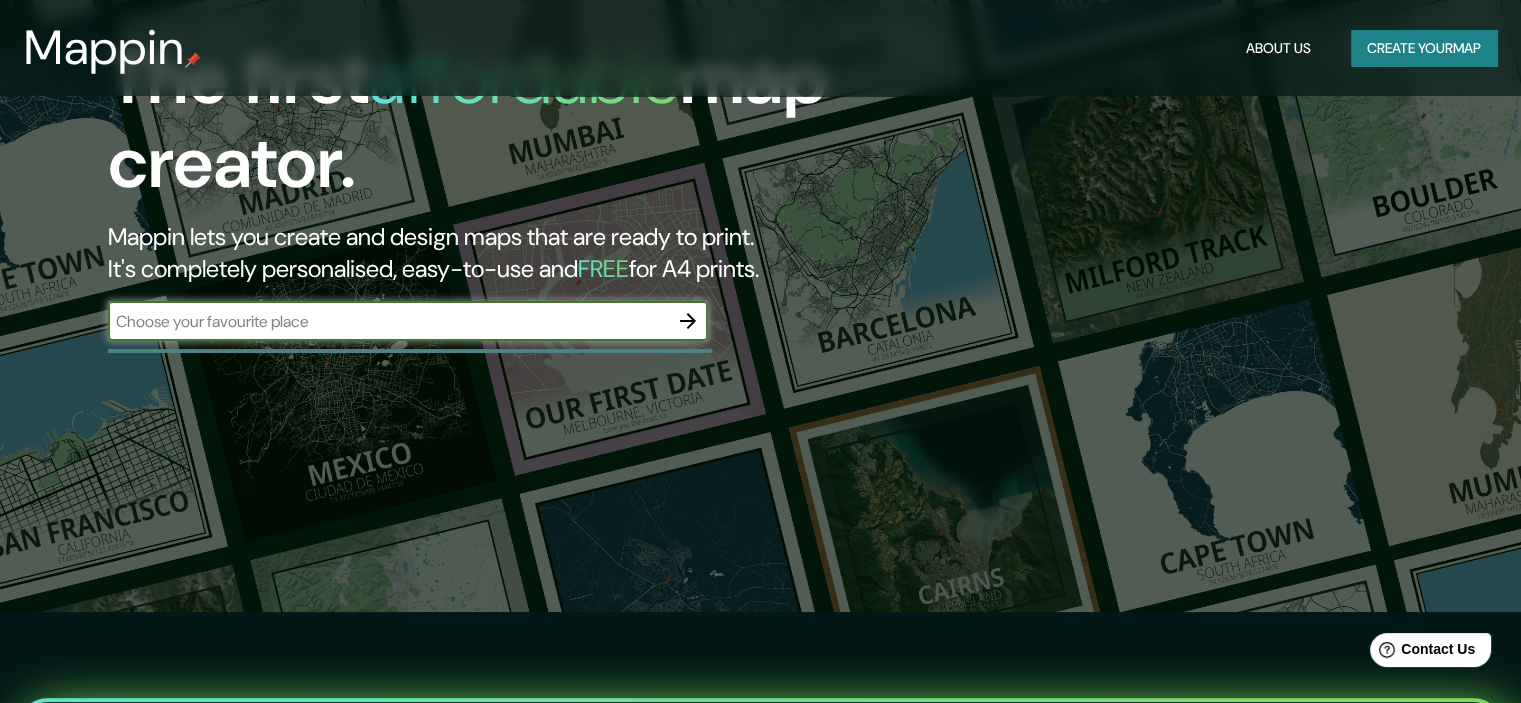 scroll, scrollTop: 200, scrollLeft: 0, axis: vertical 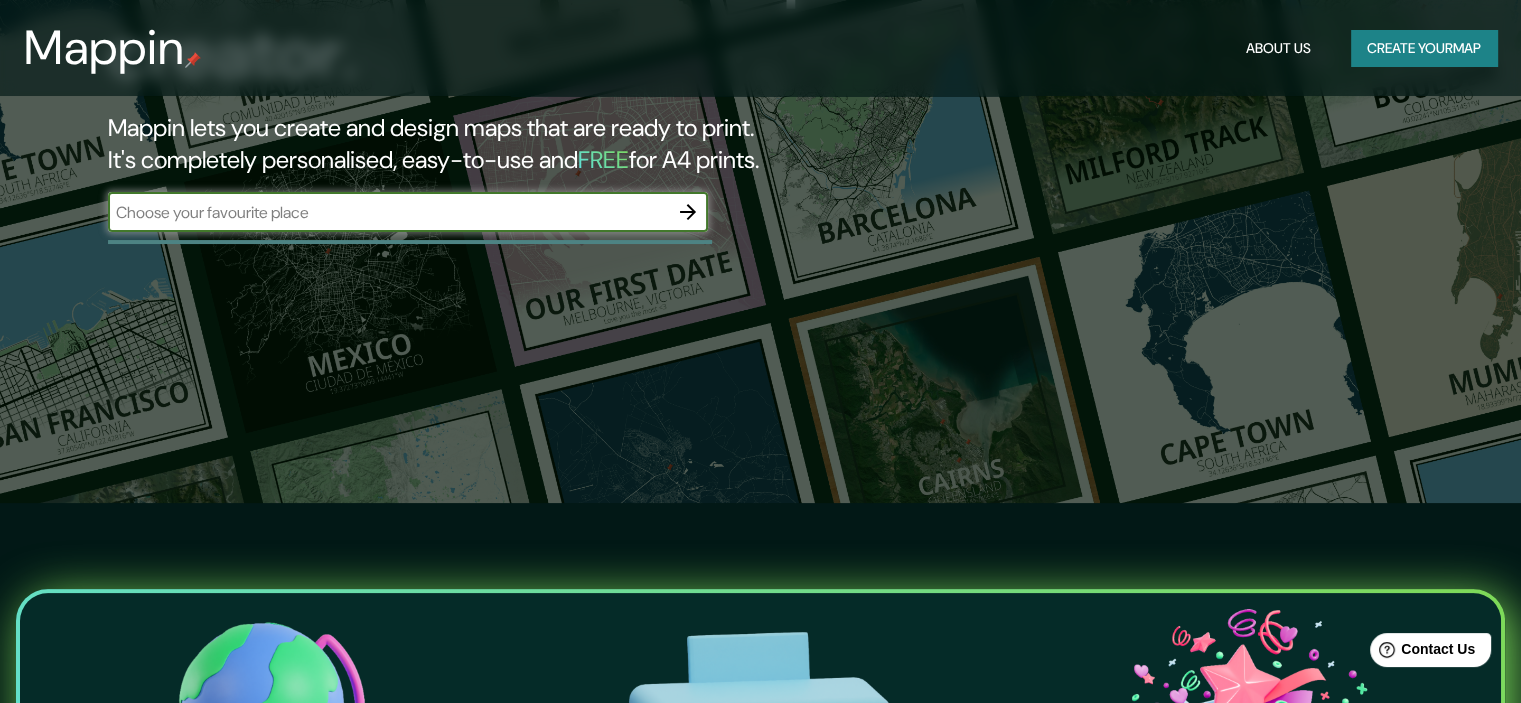 click on "Create your   map" at bounding box center (1424, 48) 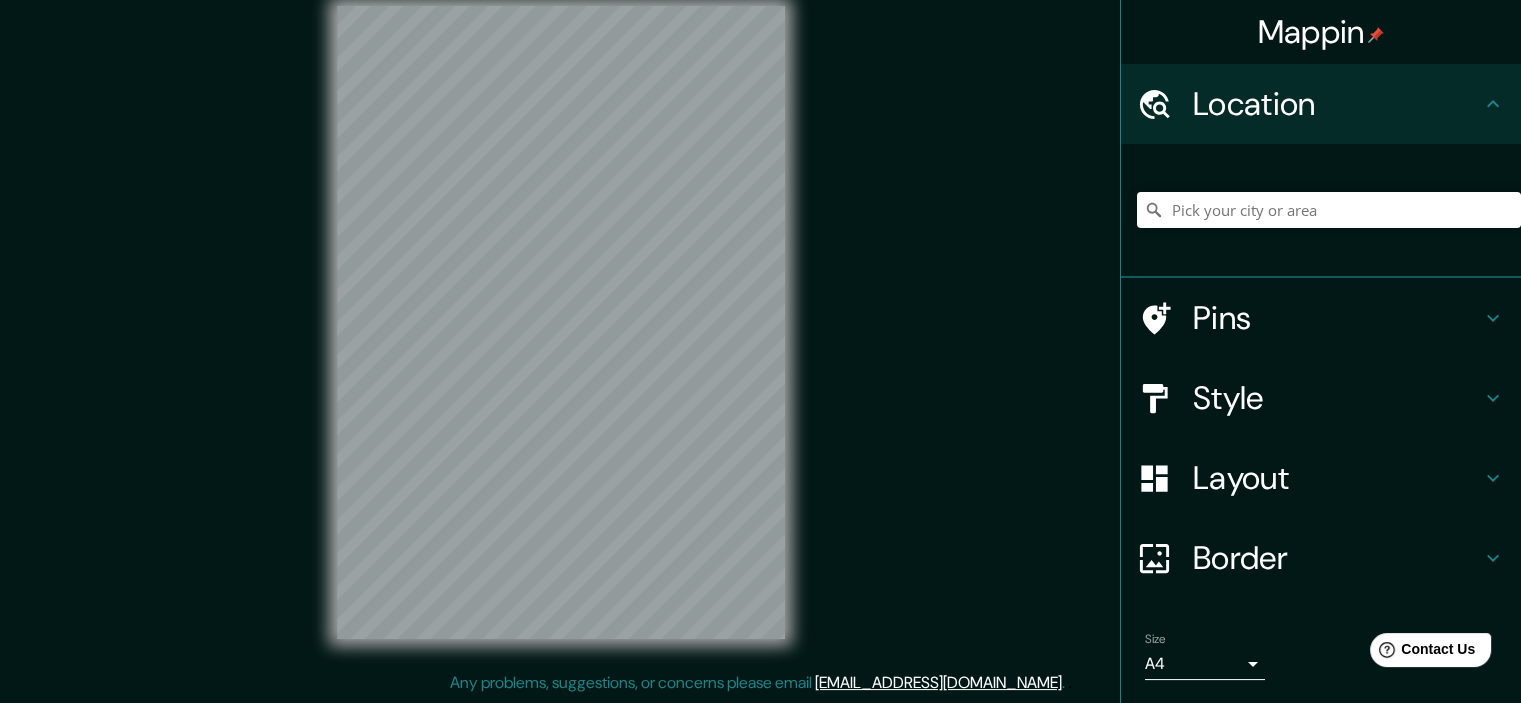 scroll, scrollTop: 0, scrollLeft: 0, axis: both 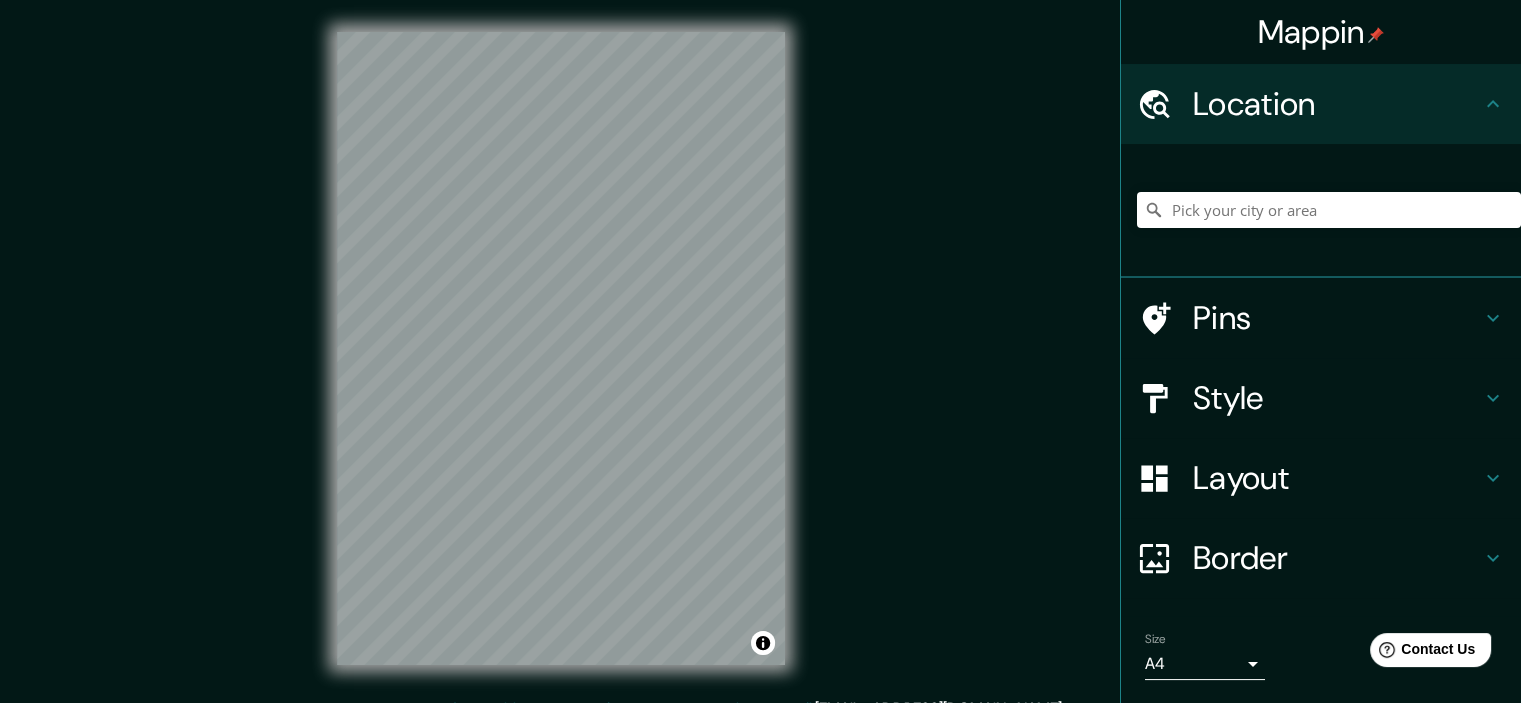 click on "Location" at bounding box center (1337, 104) 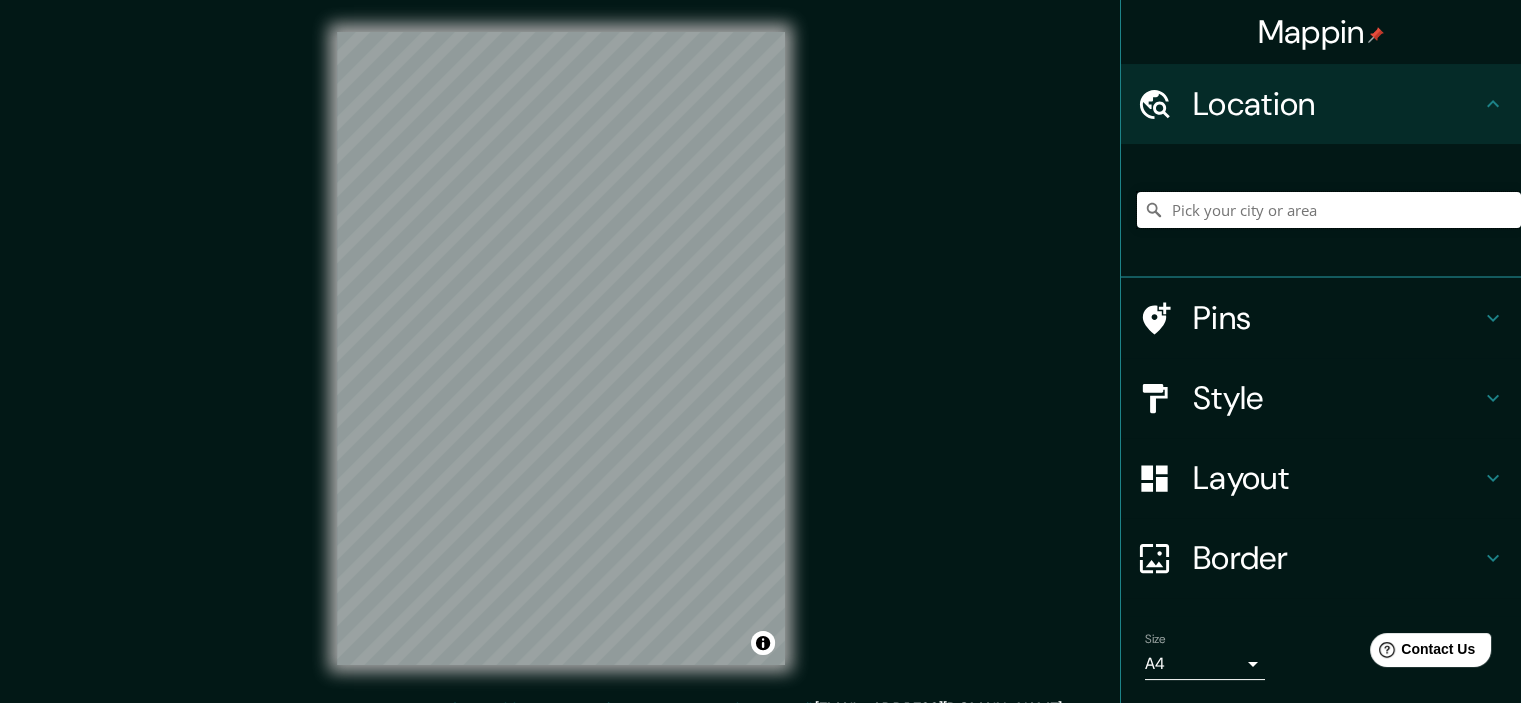 click at bounding box center (1329, 210) 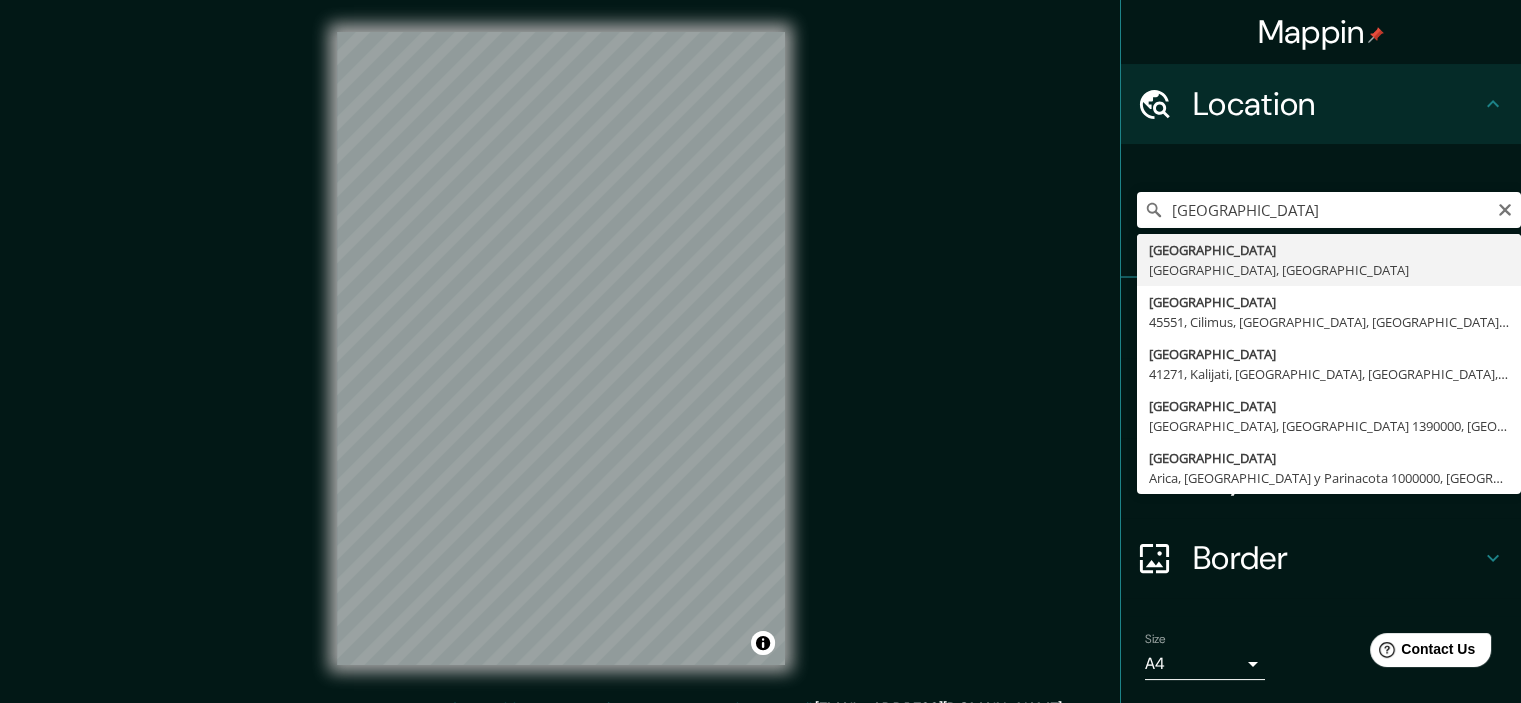 type on "[GEOGRAPHIC_DATA], [GEOGRAPHIC_DATA], [GEOGRAPHIC_DATA]" 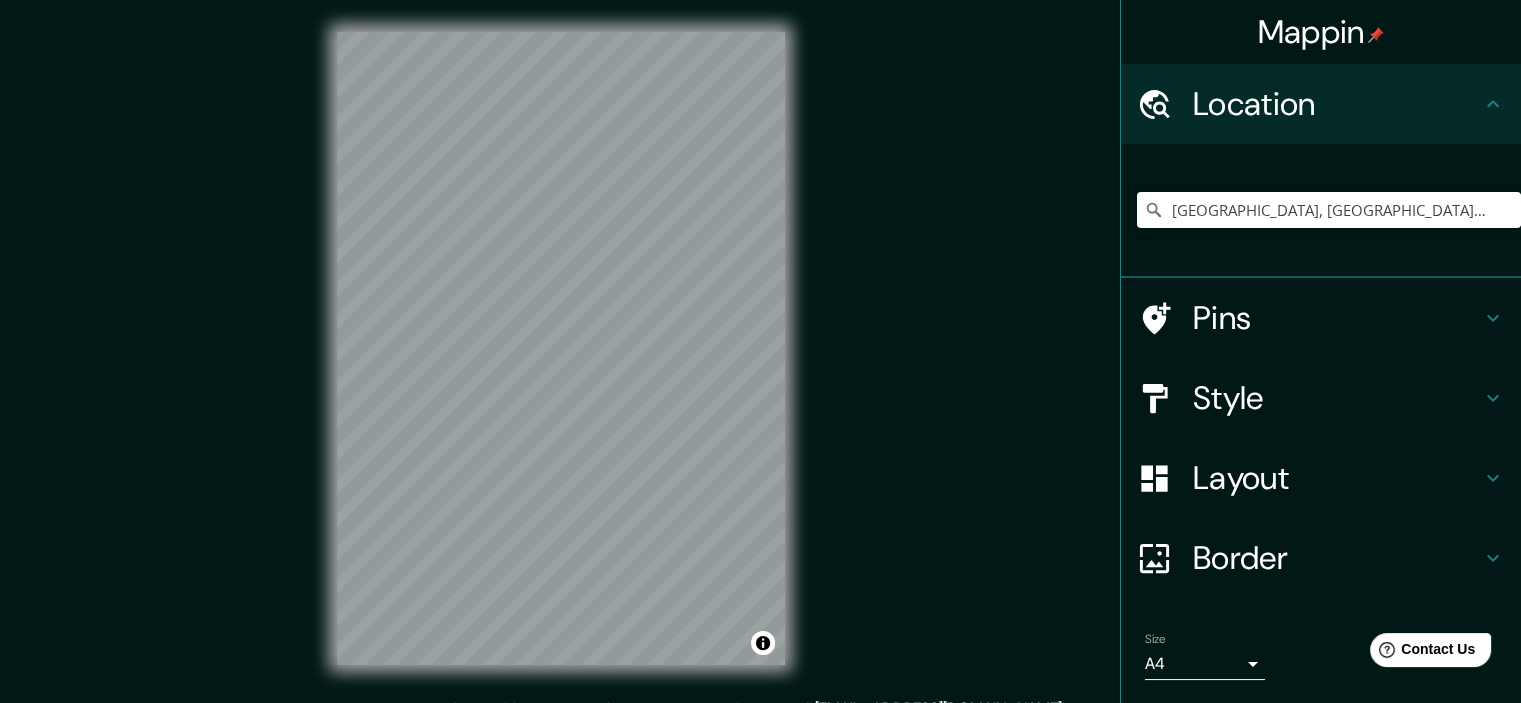 click on "Pins" at bounding box center (1337, 318) 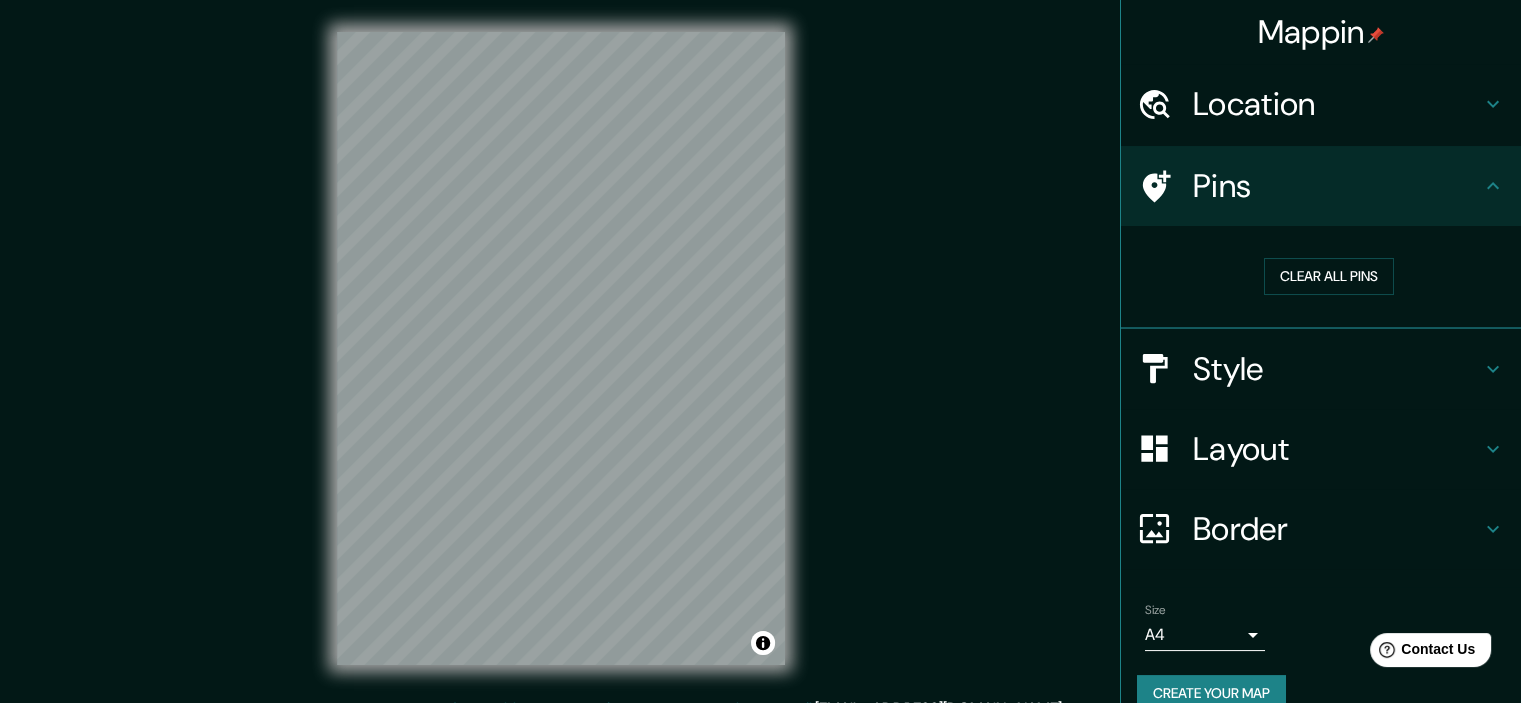 click on "Pins" at bounding box center (1337, 186) 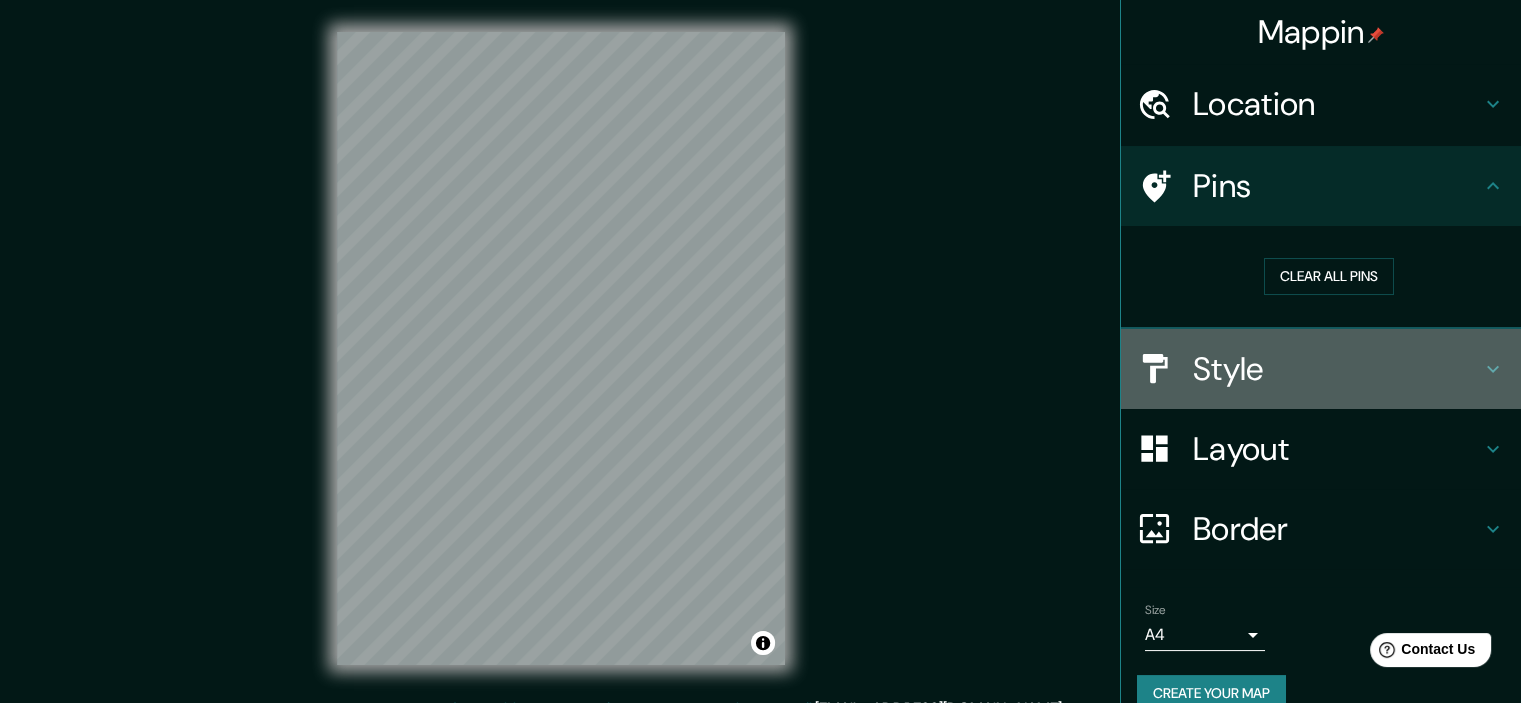 click on "Style" at bounding box center (1337, 369) 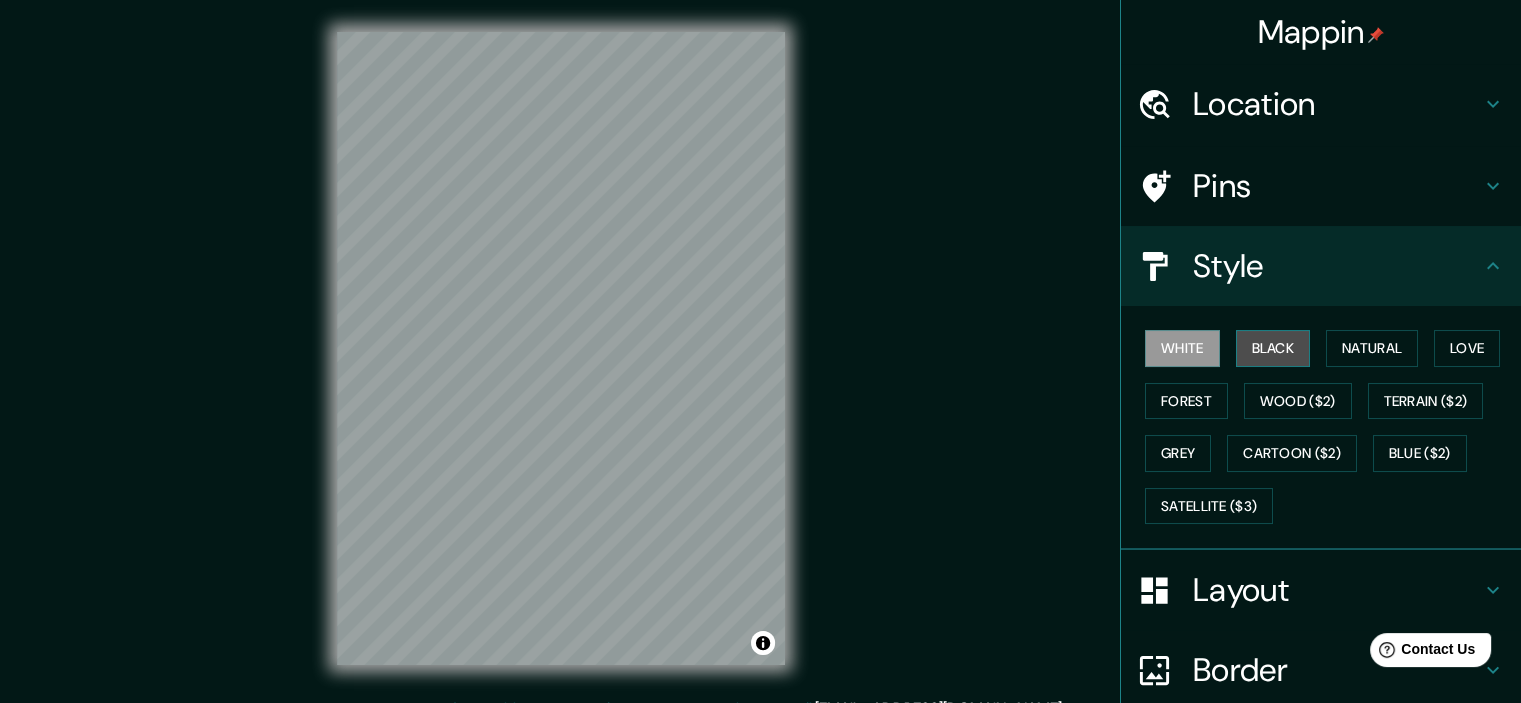 click on "Black" at bounding box center [1273, 348] 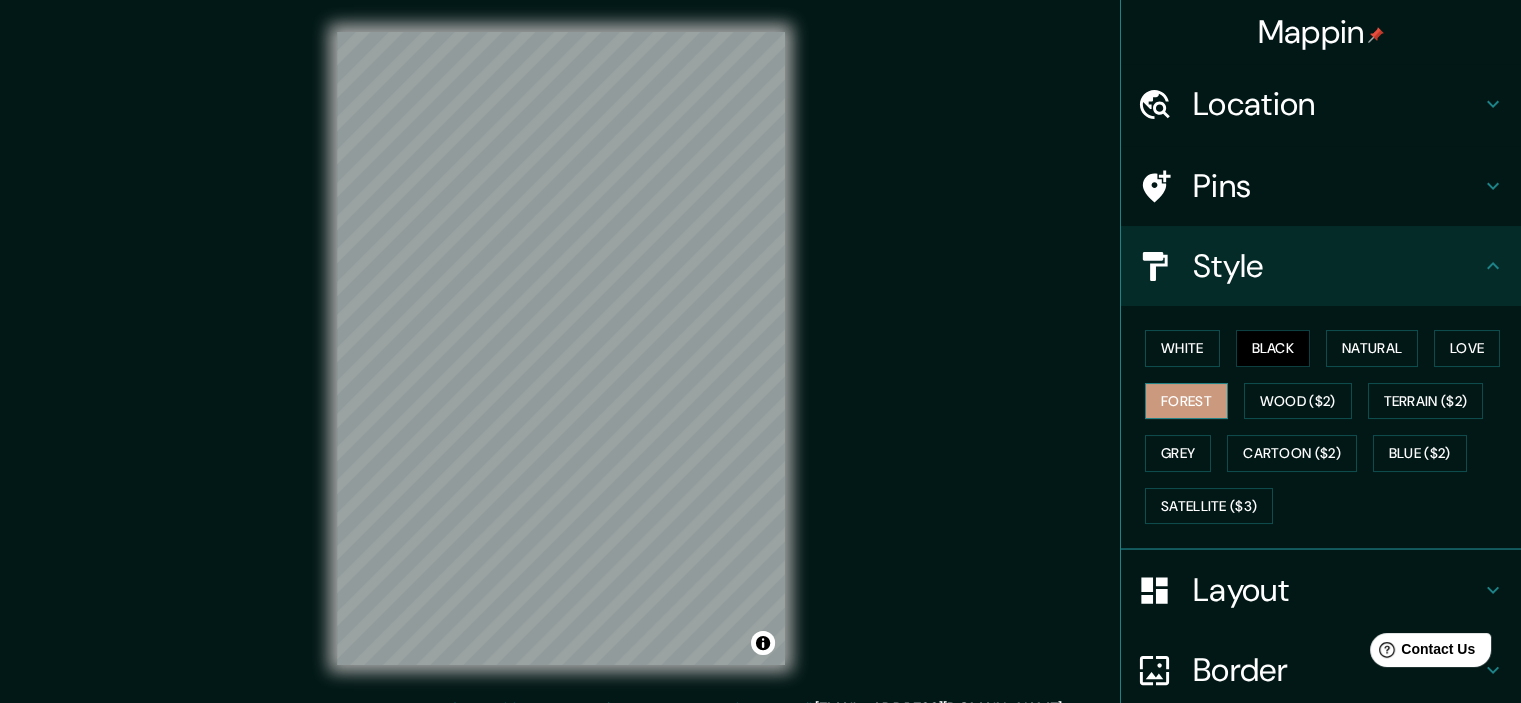 click on "Forest" at bounding box center [1186, 401] 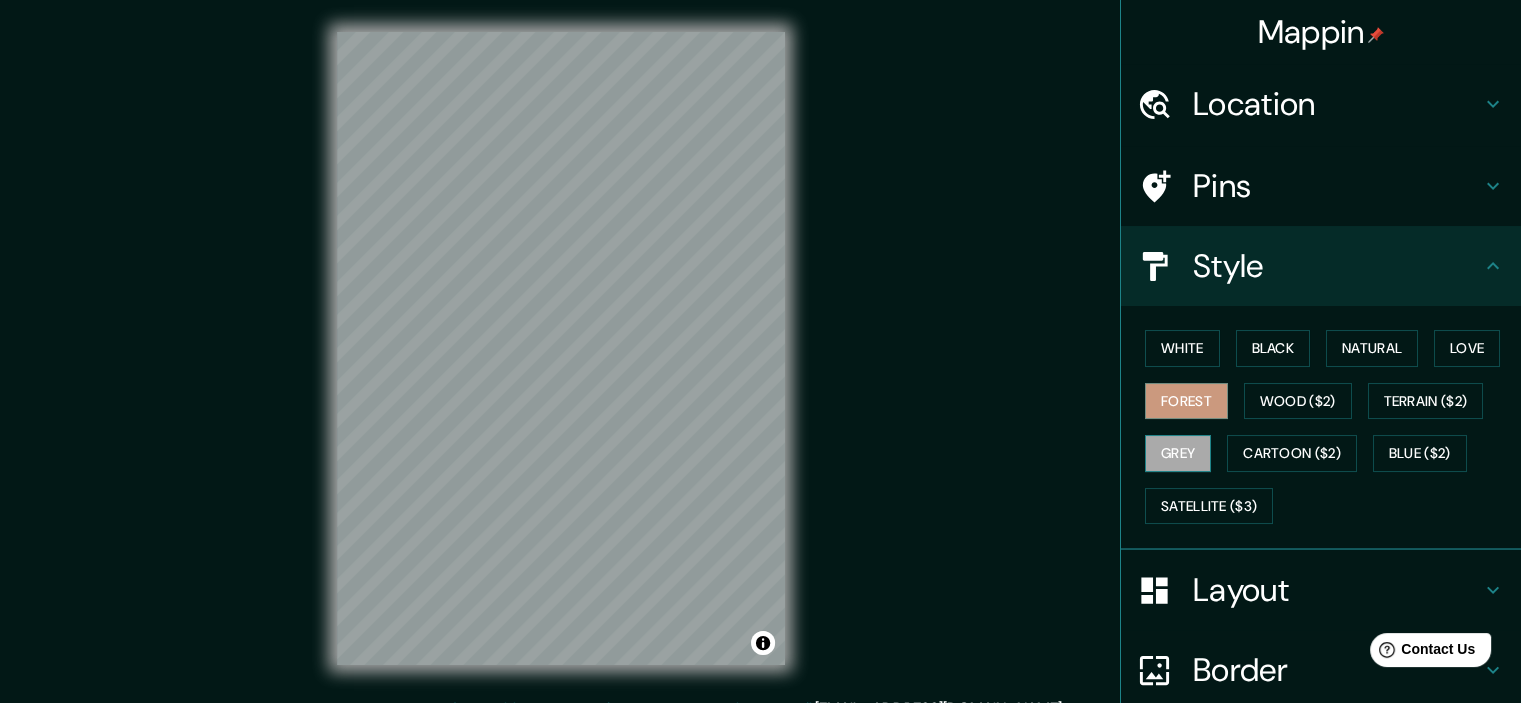 click on "Grey" at bounding box center (1178, 453) 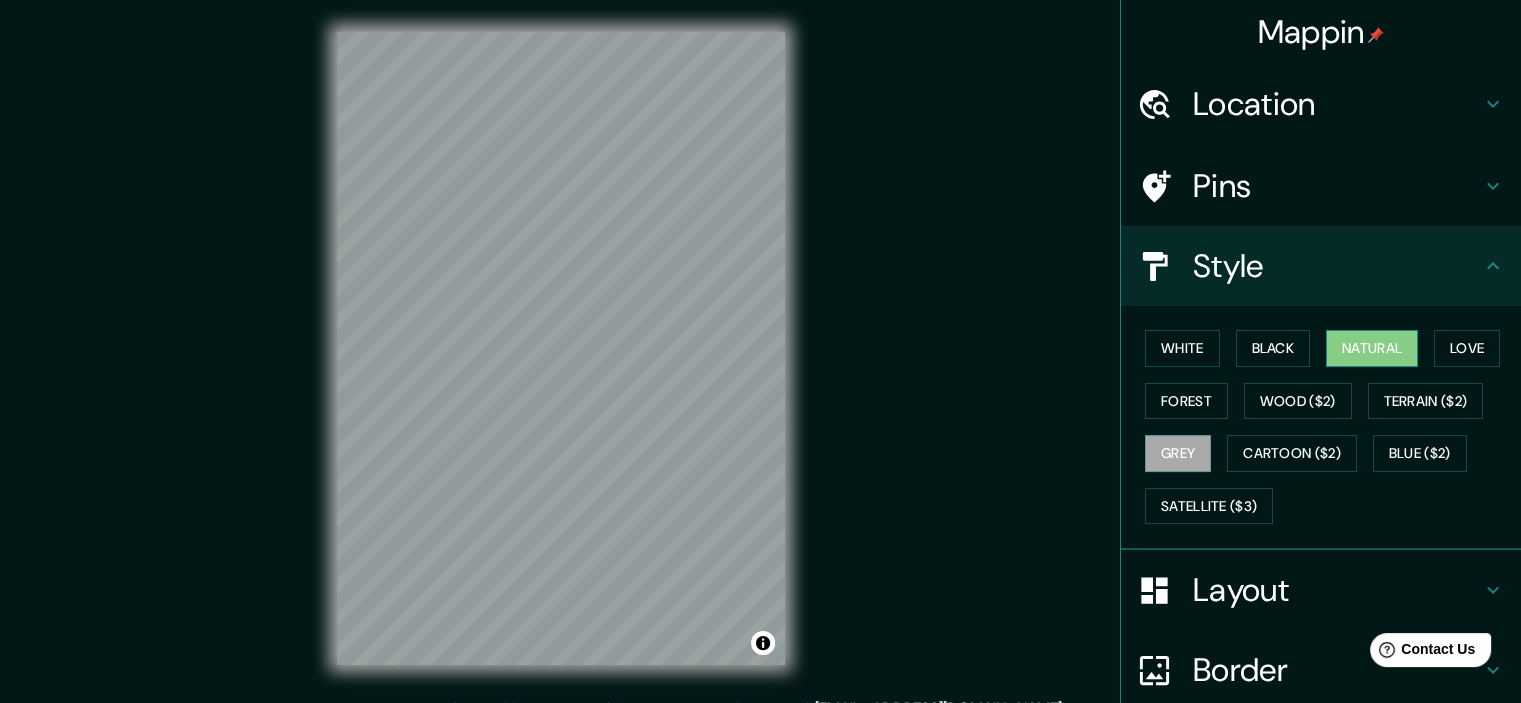 click on "Natural" at bounding box center [1372, 348] 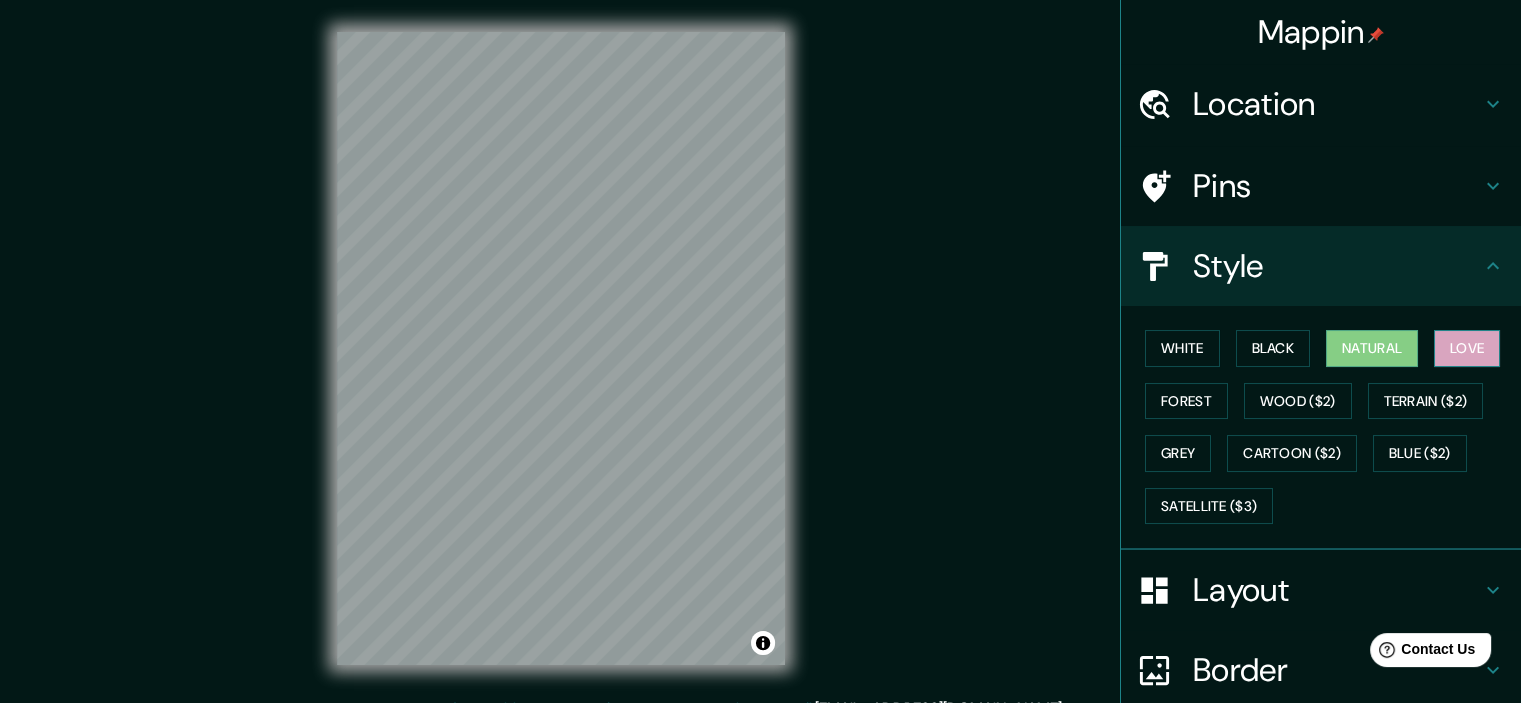 click on "Love" at bounding box center [1467, 348] 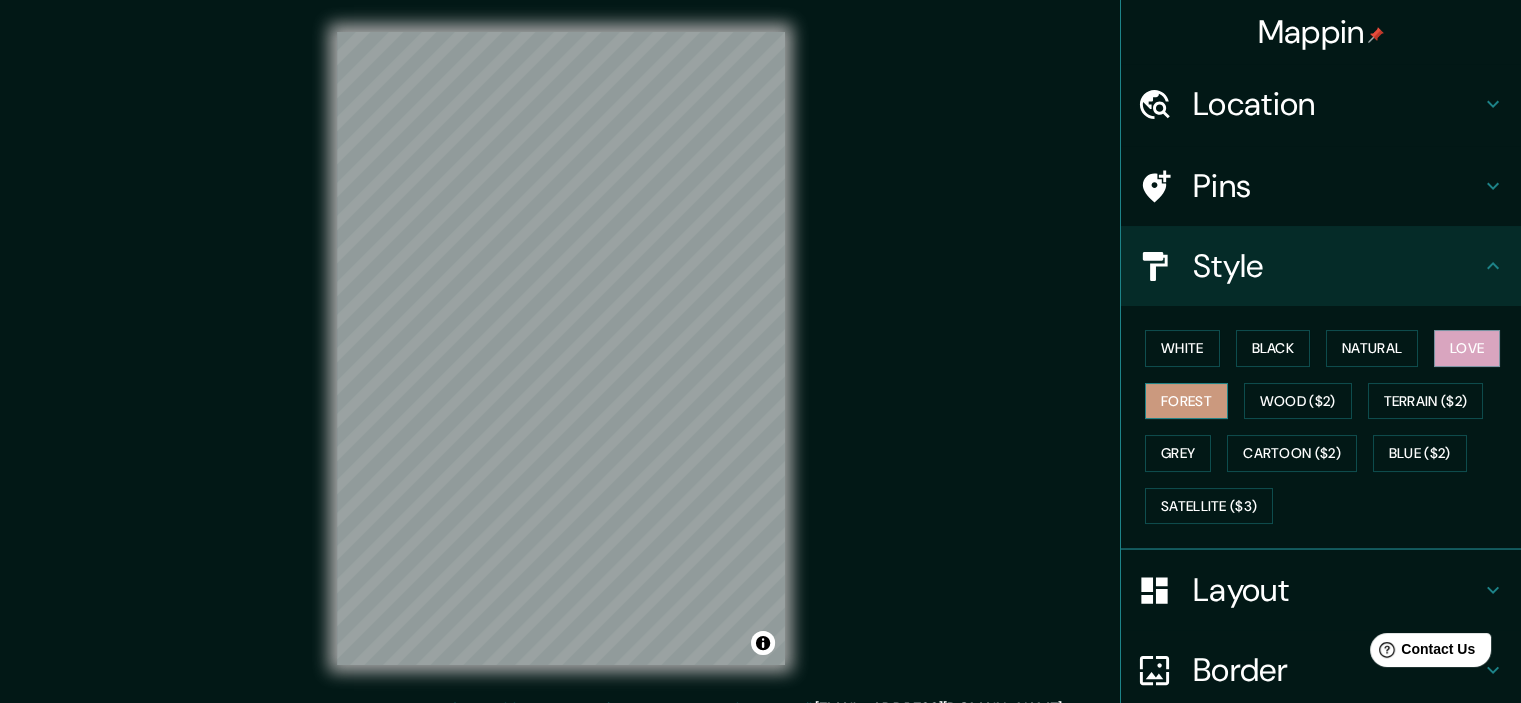 click on "Forest" at bounding box center (1186, 401) 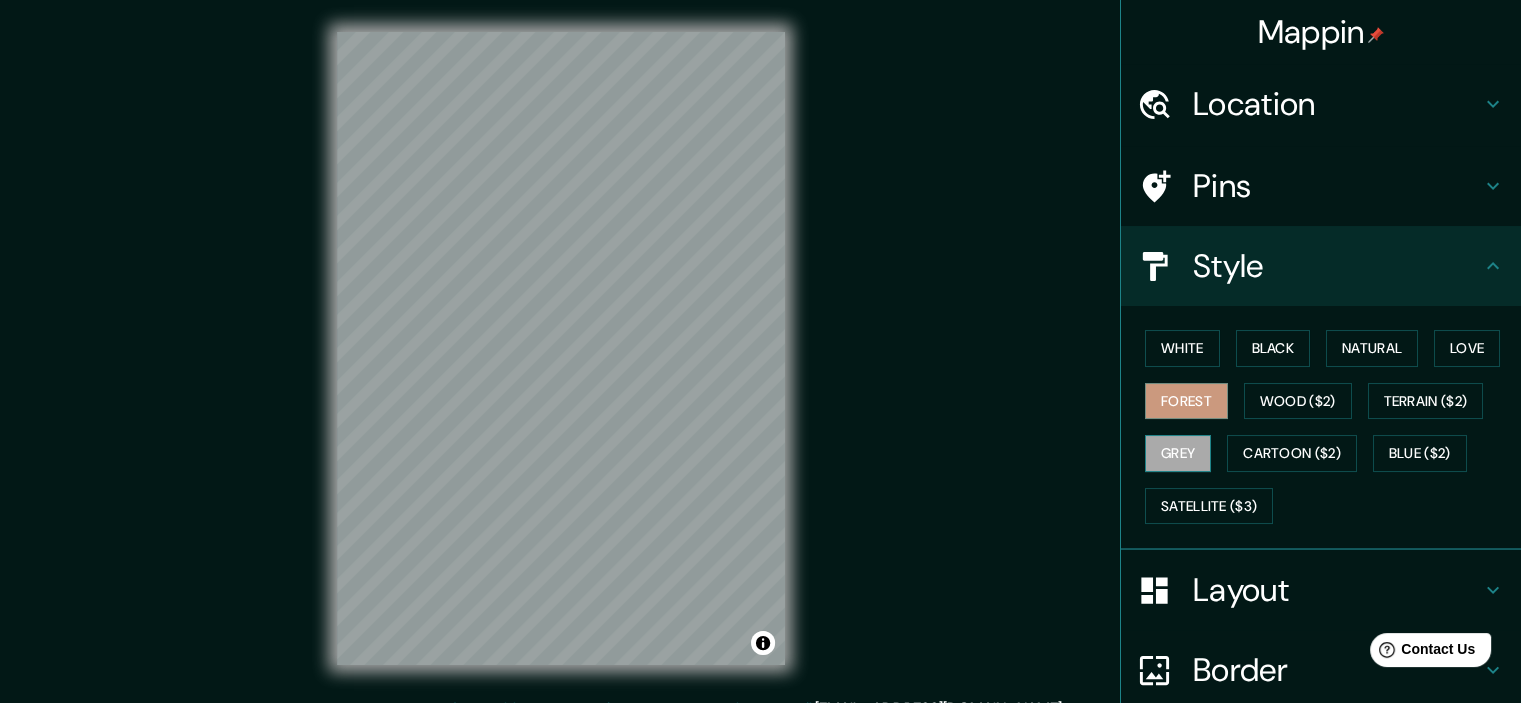 click on "Grey" at bounding box center [1178, 453] 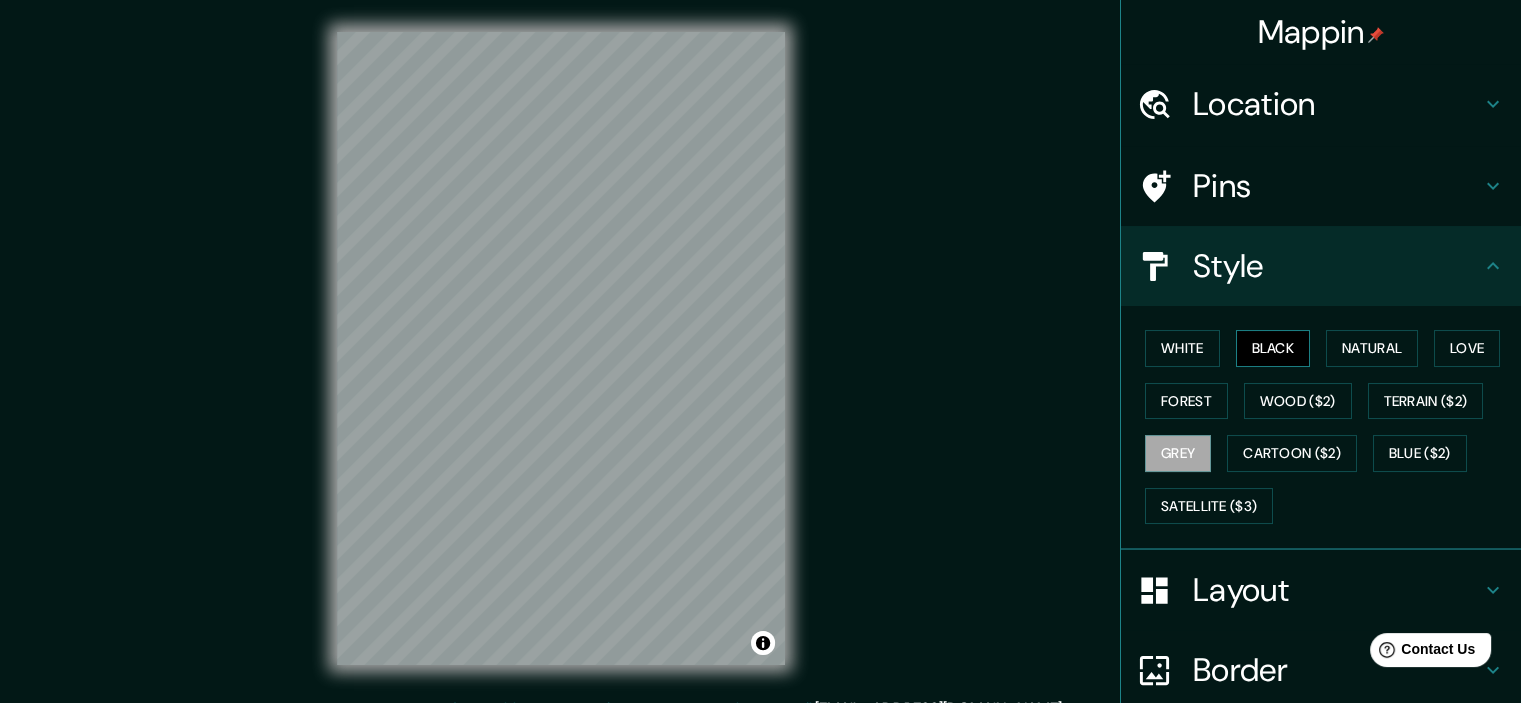 click on "Black" at bounding box center [1273, 348] 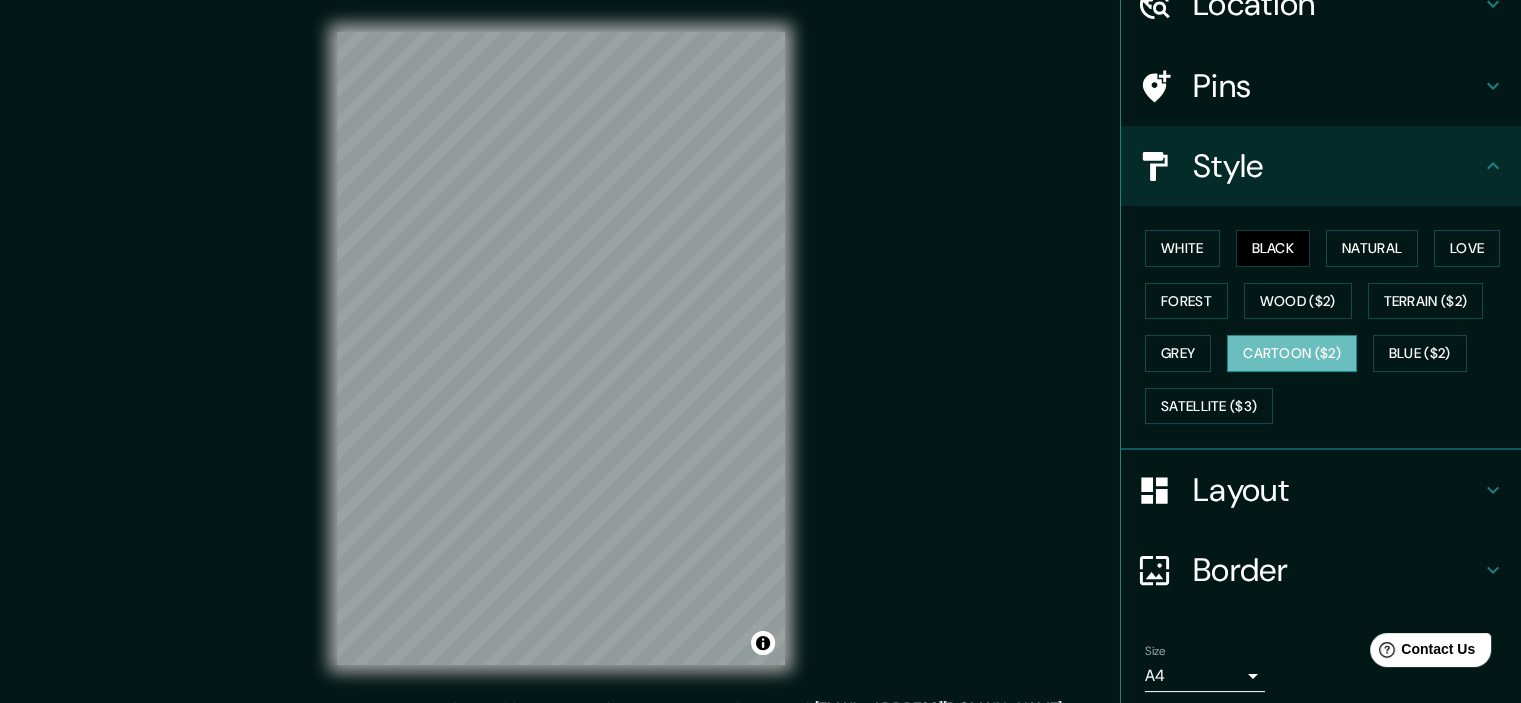 scroll, scrollTop: 170, scrollLeft: 0, axis: vertical 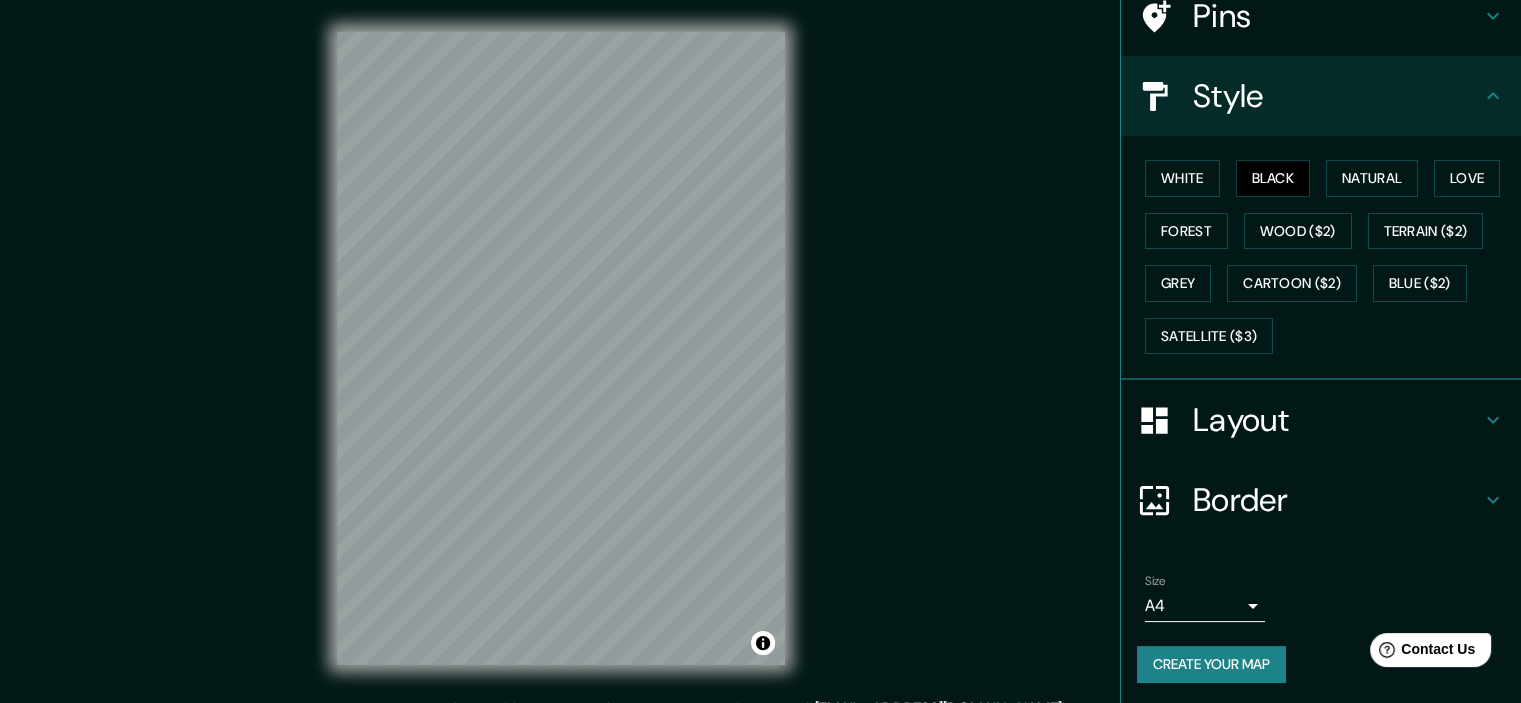 click on "Layout" at bounding box center (1337, 420) 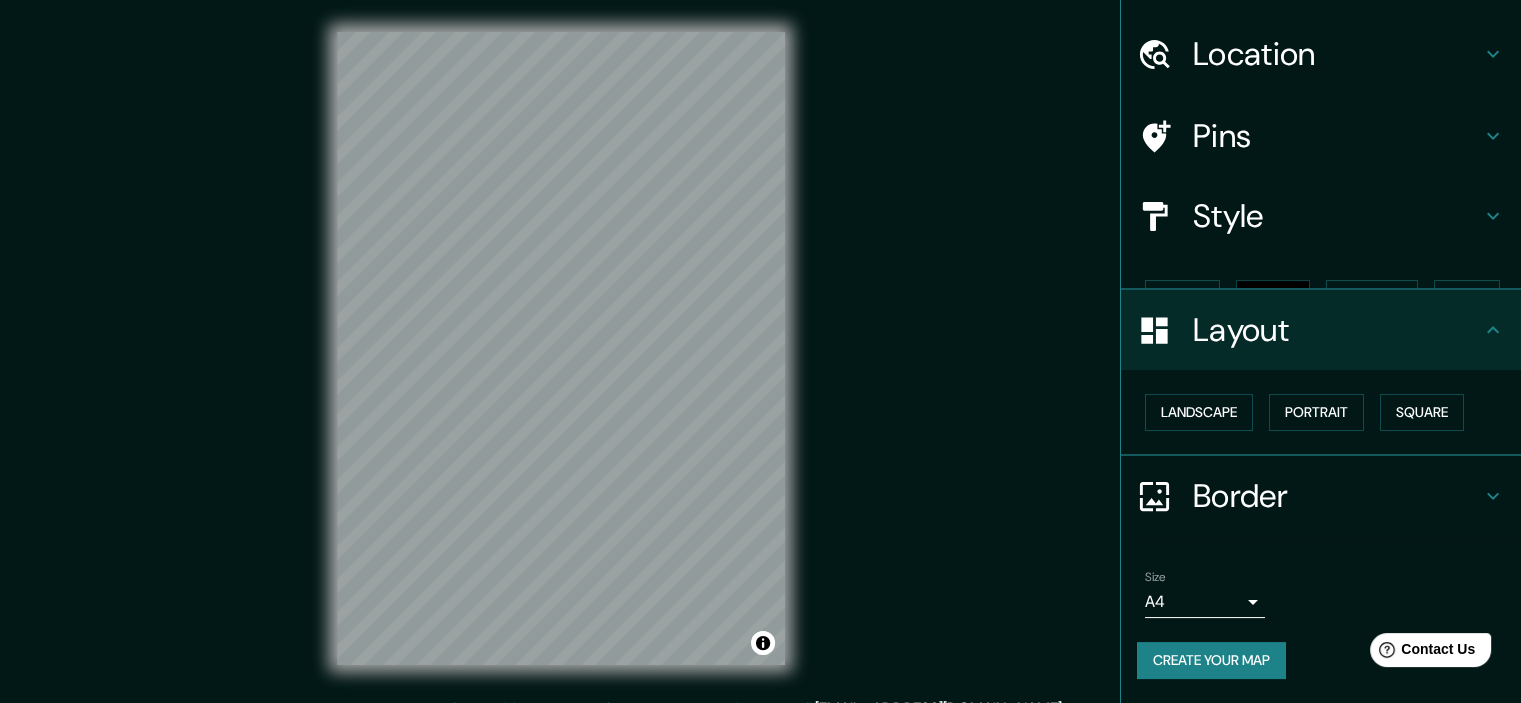 scroll, scrollTop: 14, scrollLeft: 0, axis: vertical 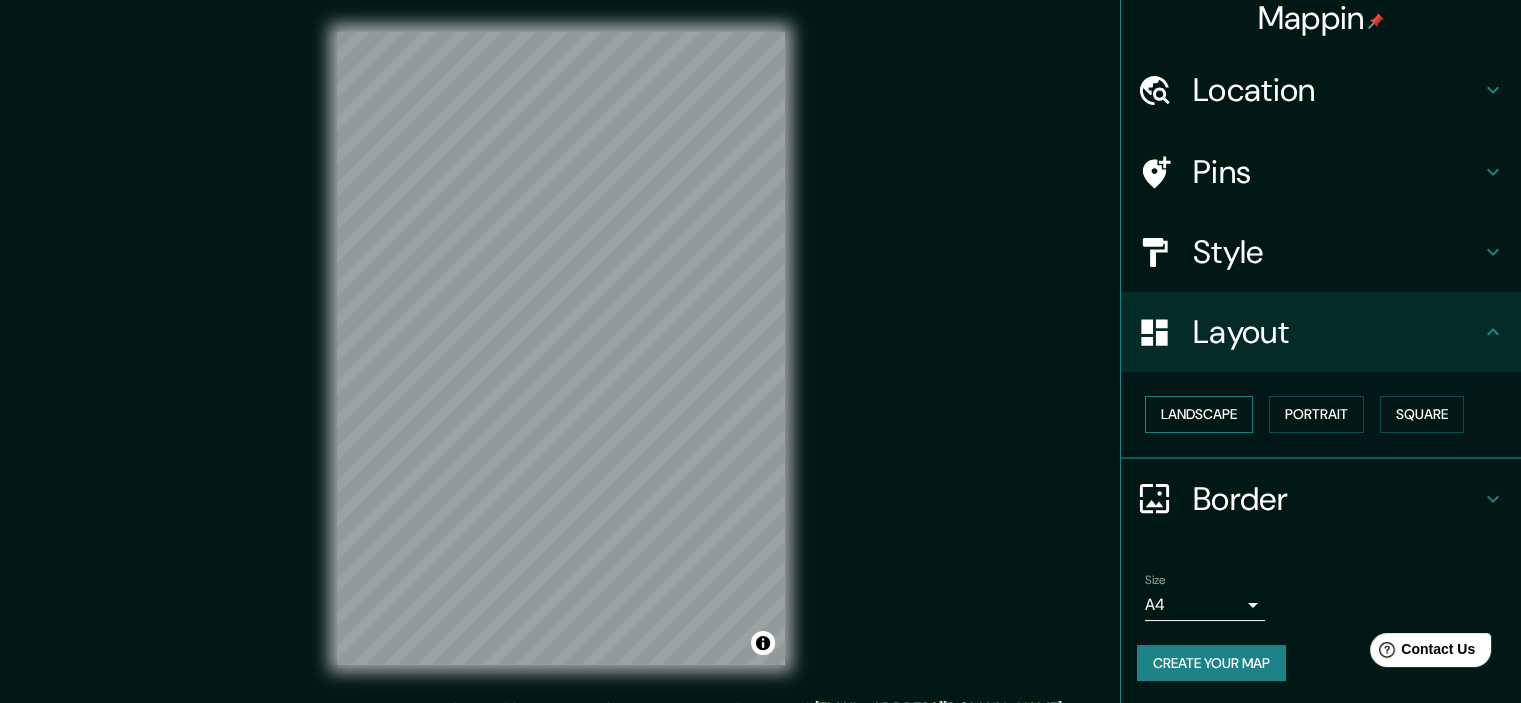 click on "Landscape" at bounding box center [1199, 414] 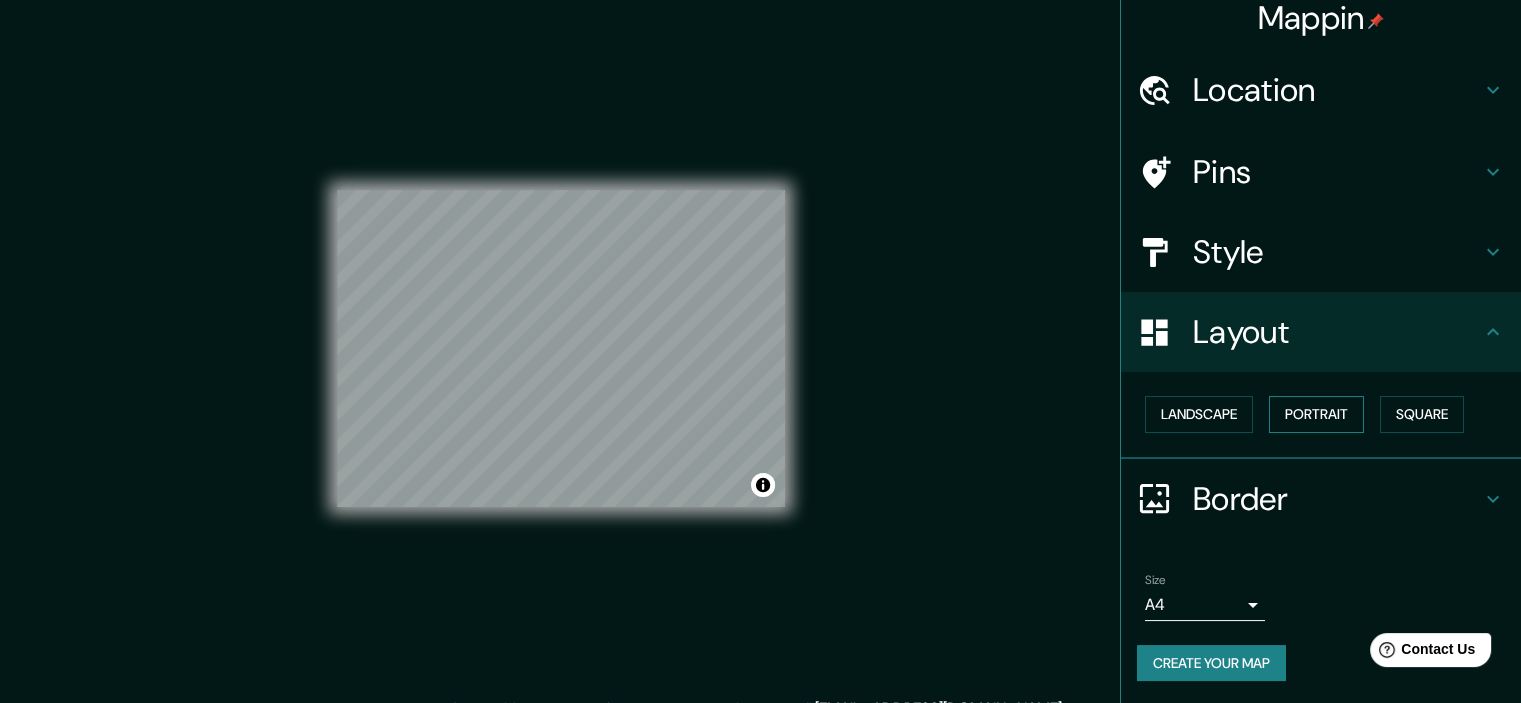 click on "Portrait" at bounding box center [1316, 414] 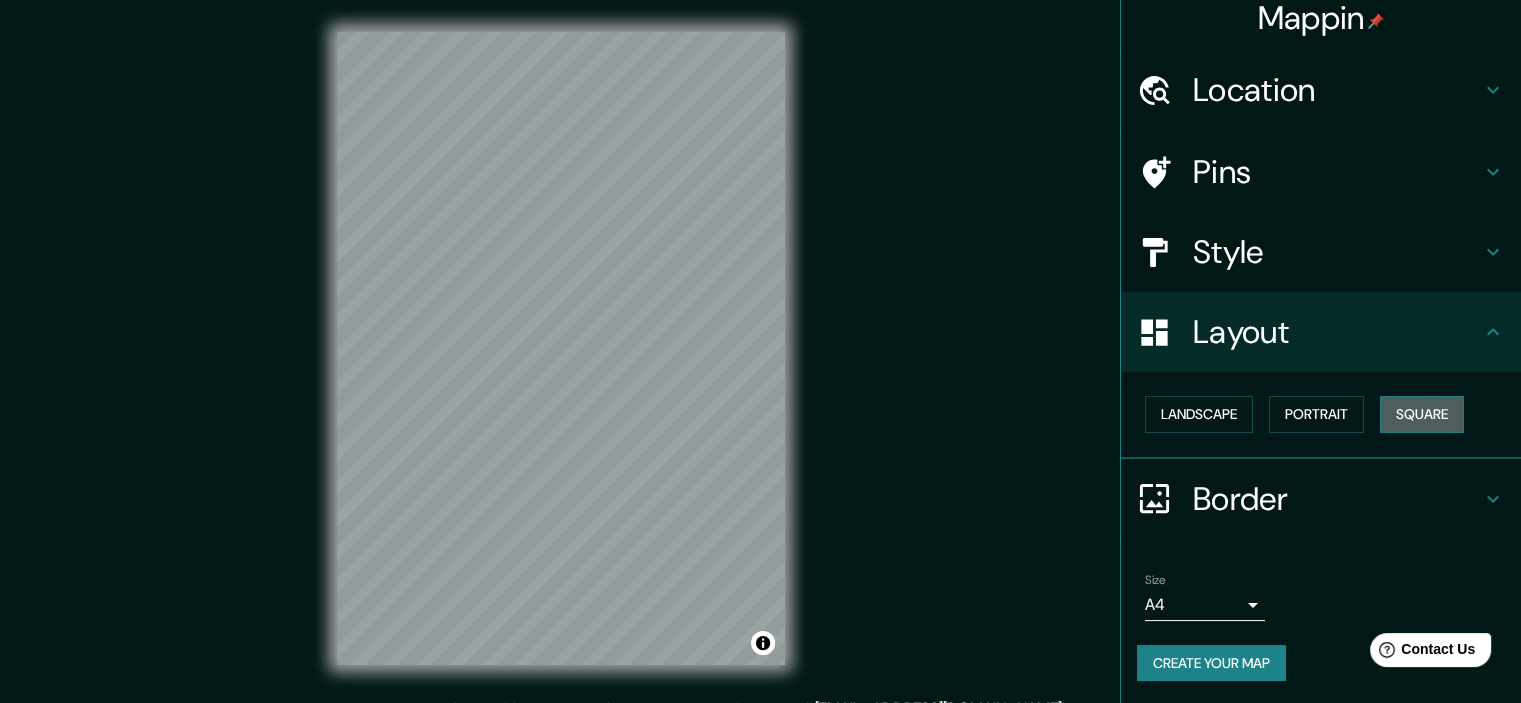 click on "Square" at bounding box center [1422, 414] 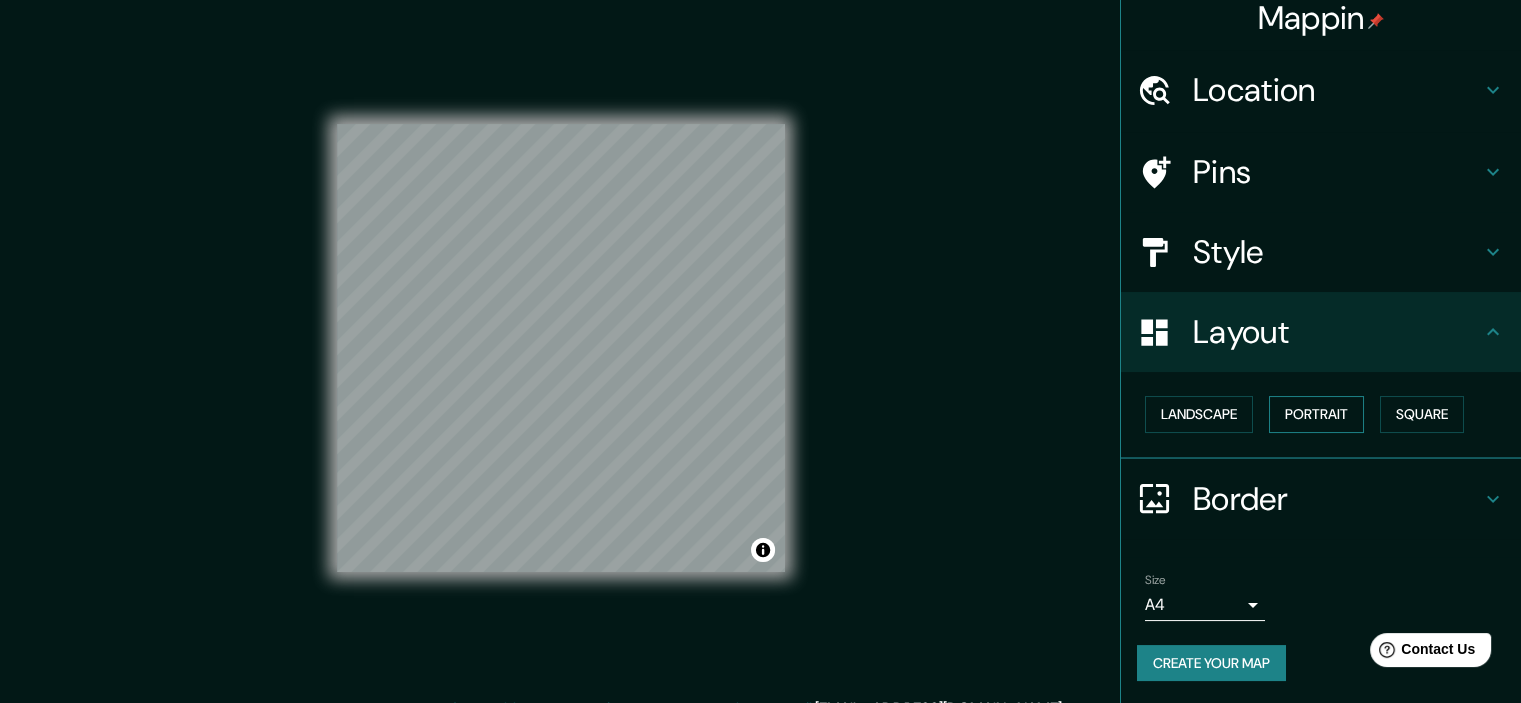 scroll, scrollTop: 25, scrollLeft: 0, axis: vertical 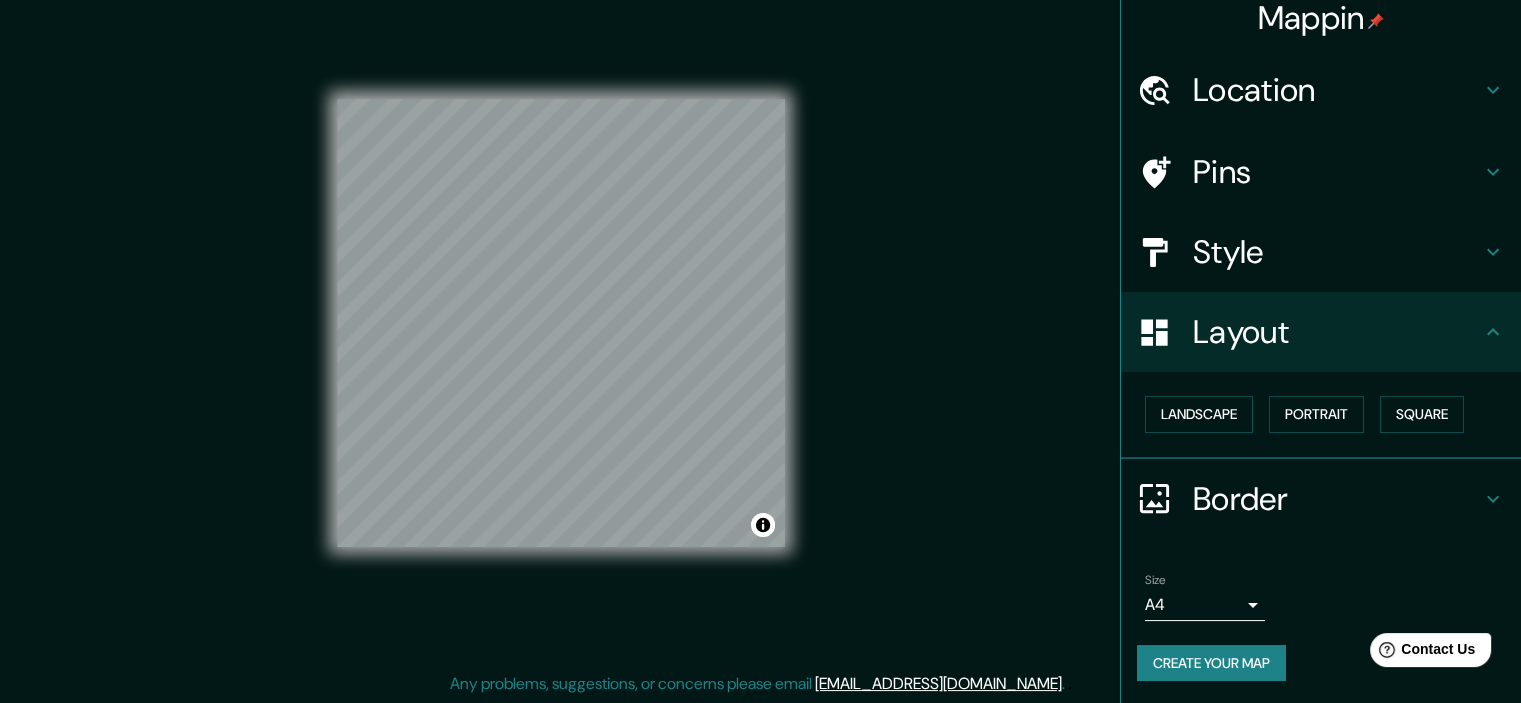 click on "Border" at bounding box center [1337, 499] 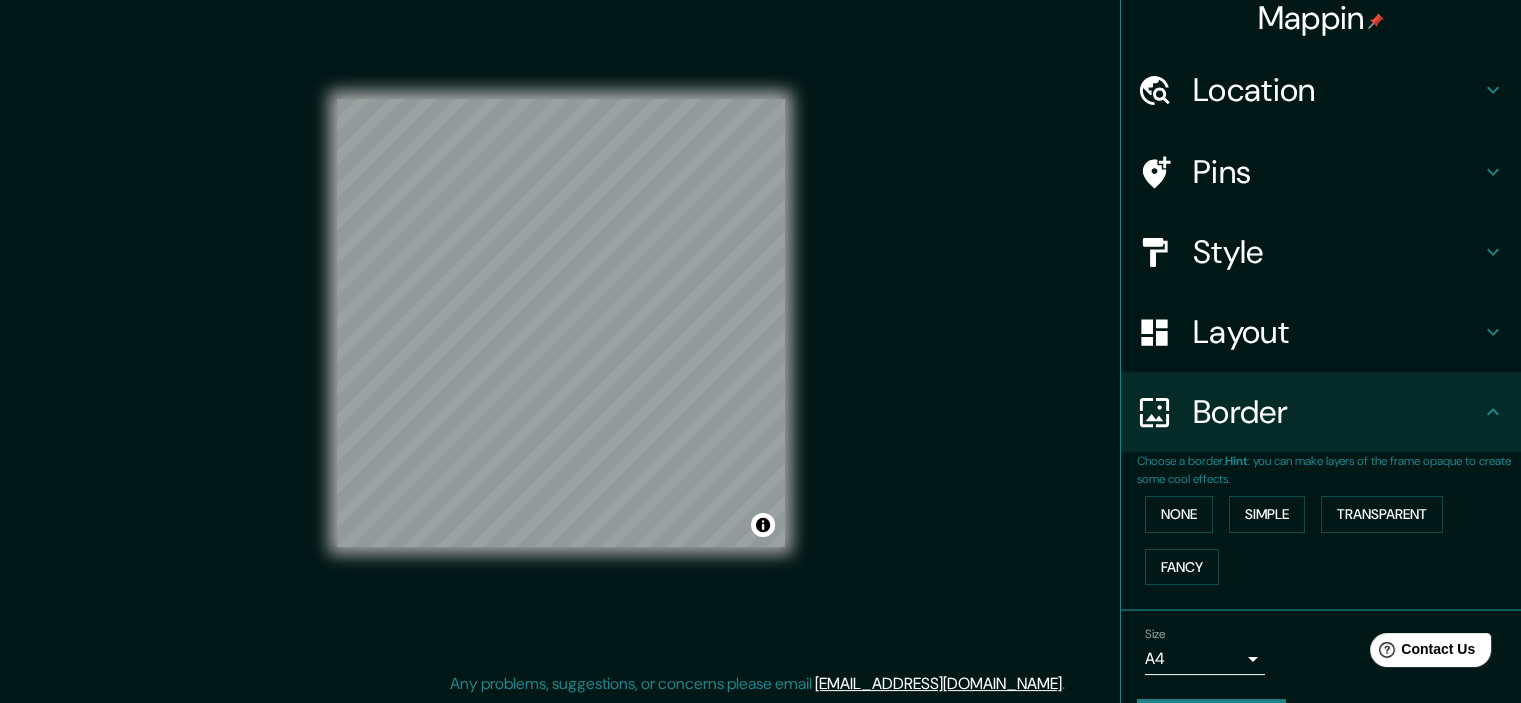 scroll, scrollTop: 68, scrollLeft: 0, axis: vertical 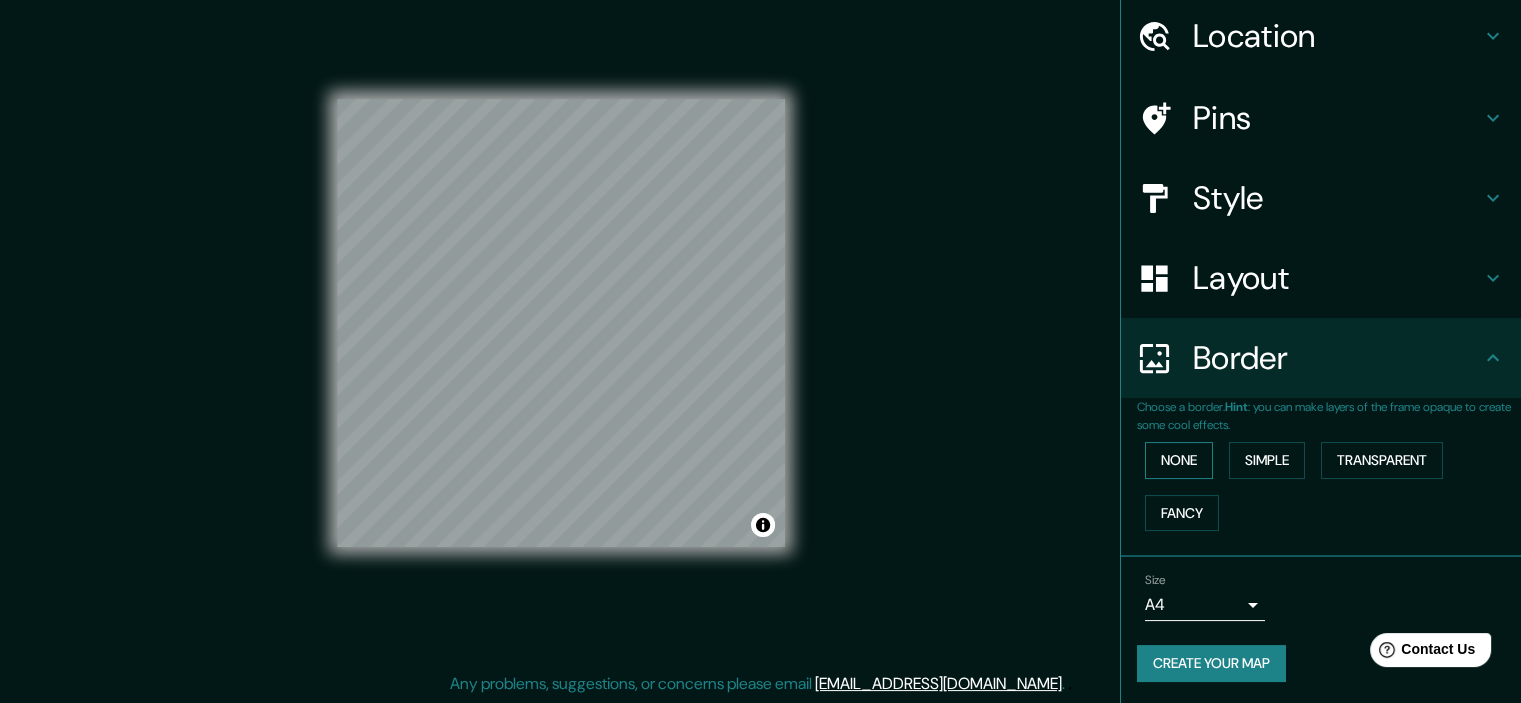 click on "None" at bounding box center [1179, 460] 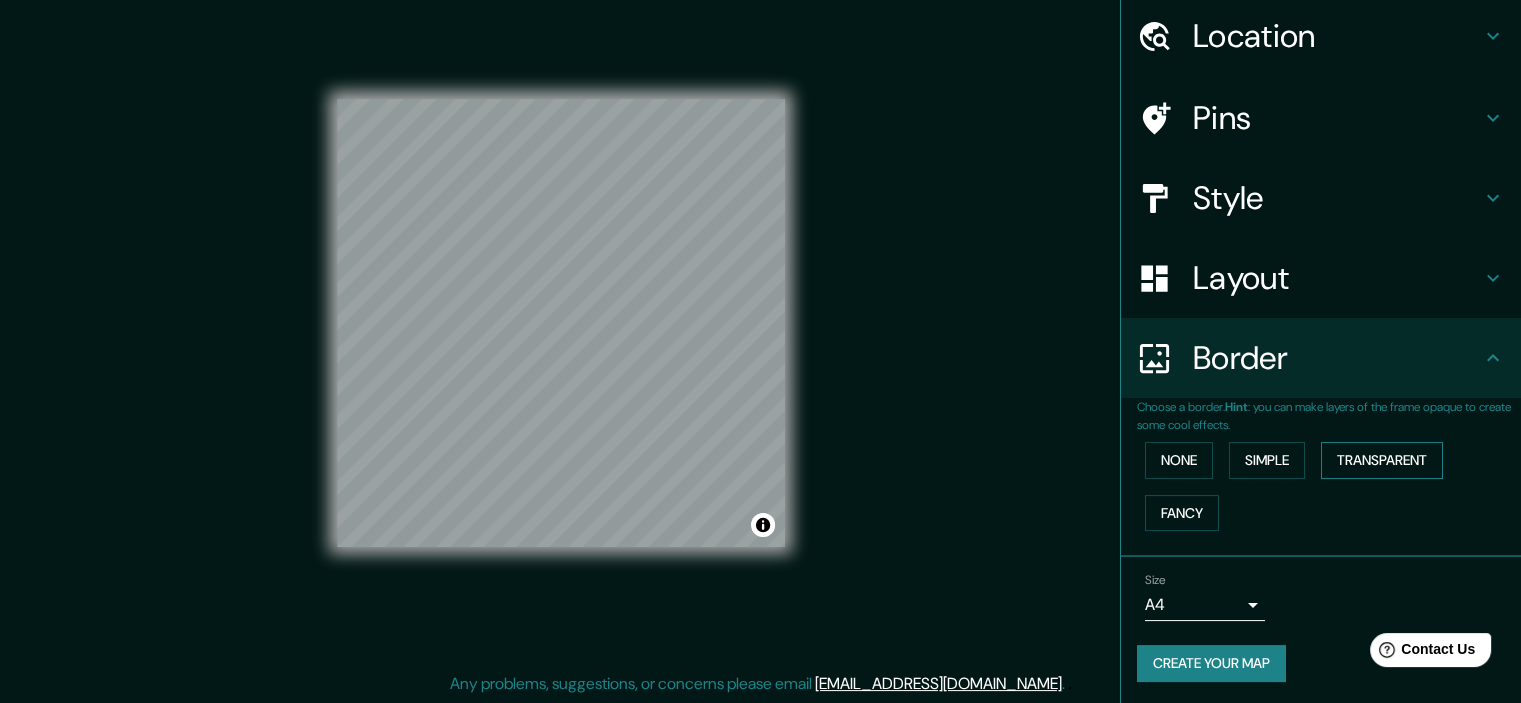 click on "Transparent" at bounding box center (1382, 460) 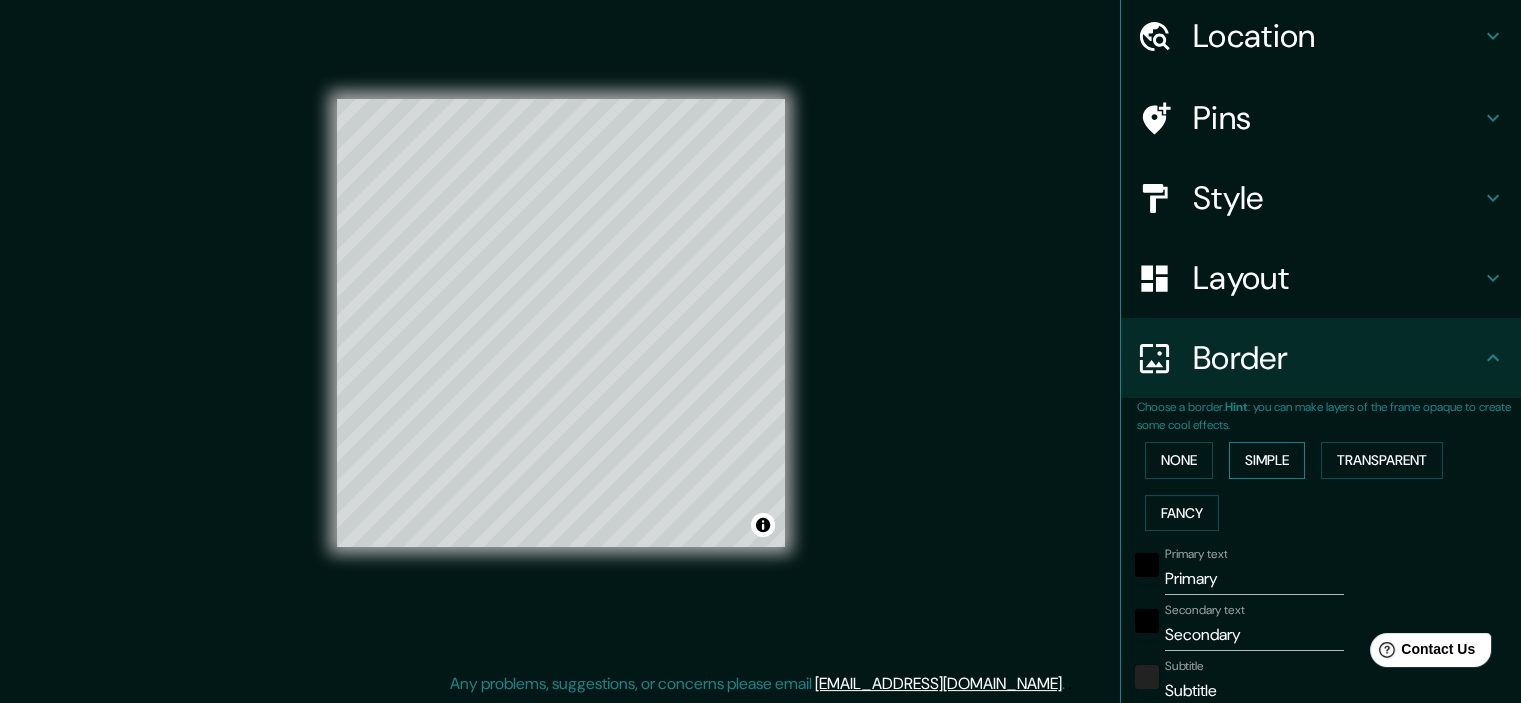 click on "Simple" at bounding box center [1267, 460] 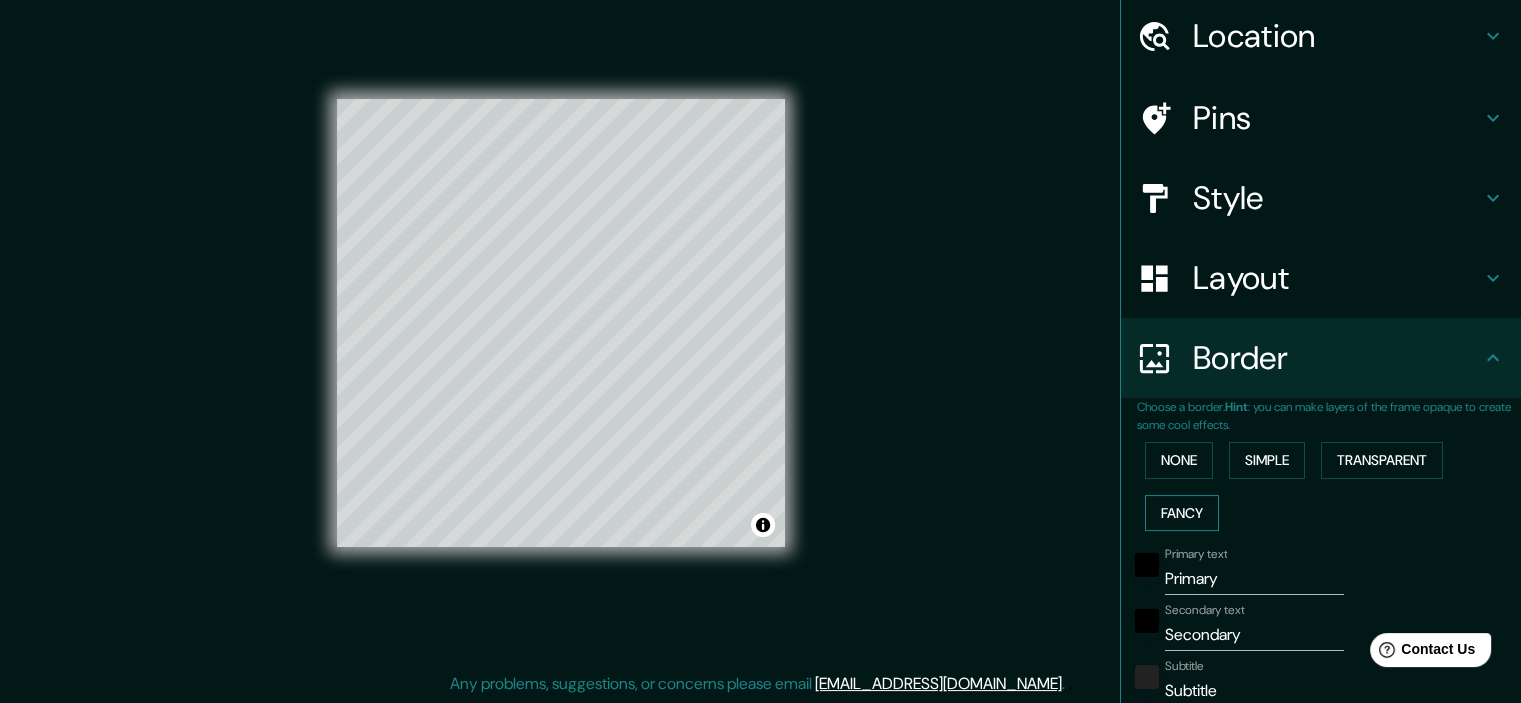 click on "Fancy" at bounding box center [1182, 513] 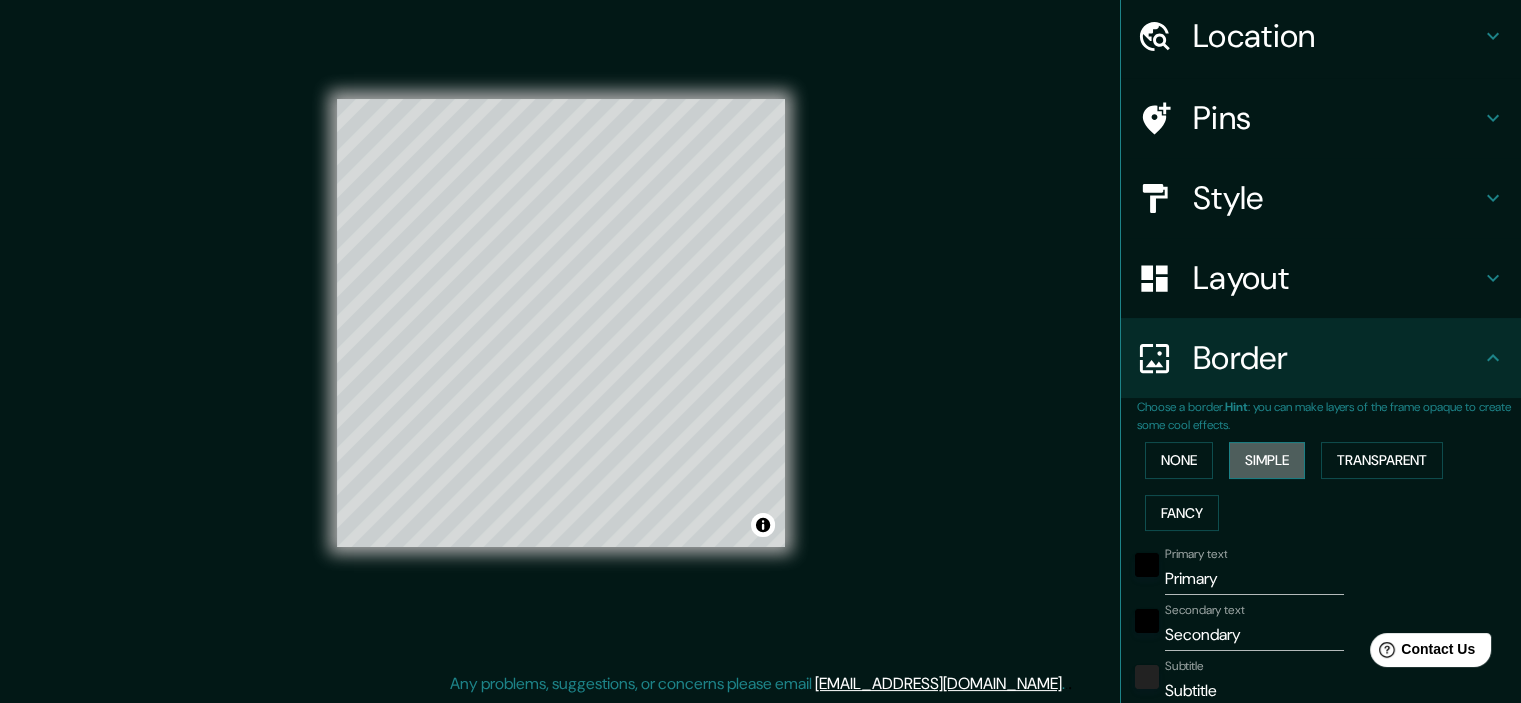 click on "Simple" at bounding box center [1267, 460] 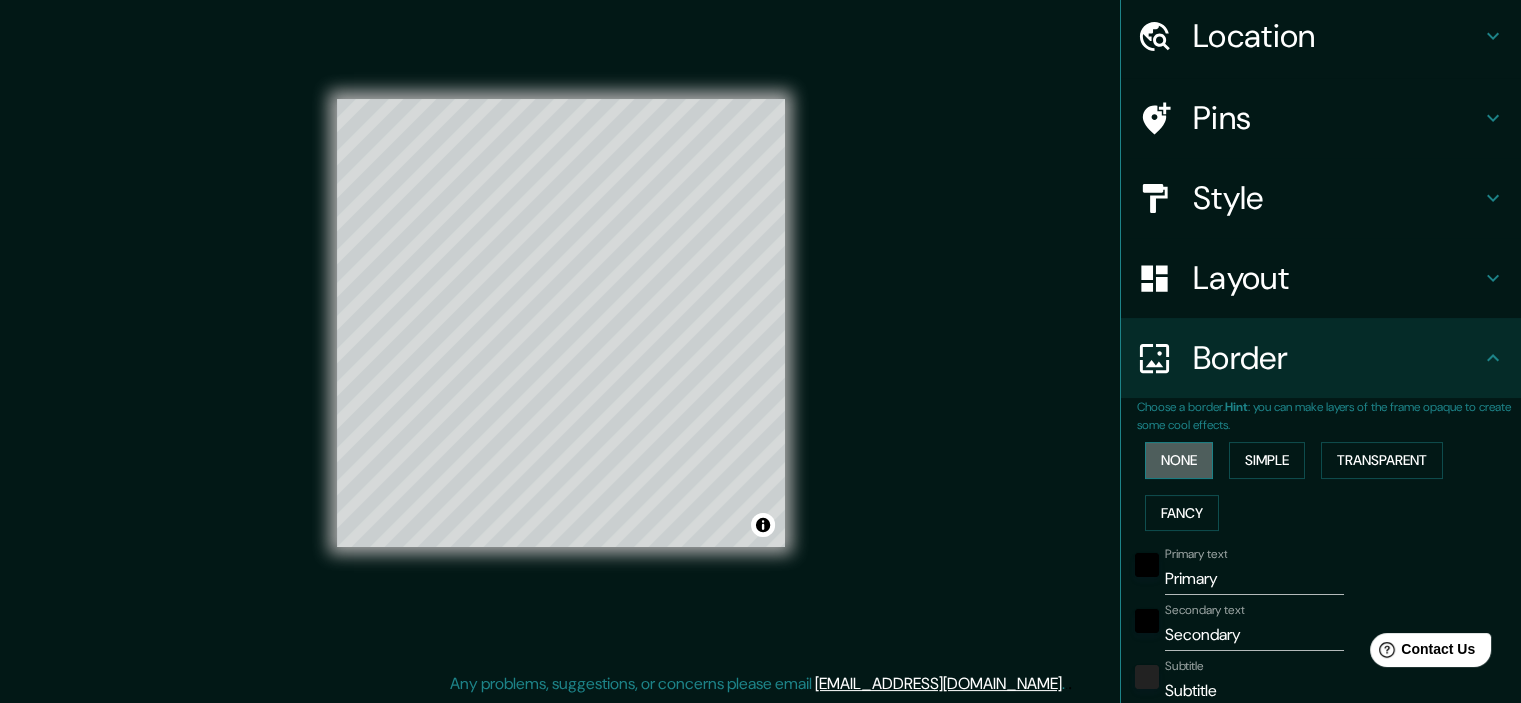 click on "None" at bounding box center (1179, 460) 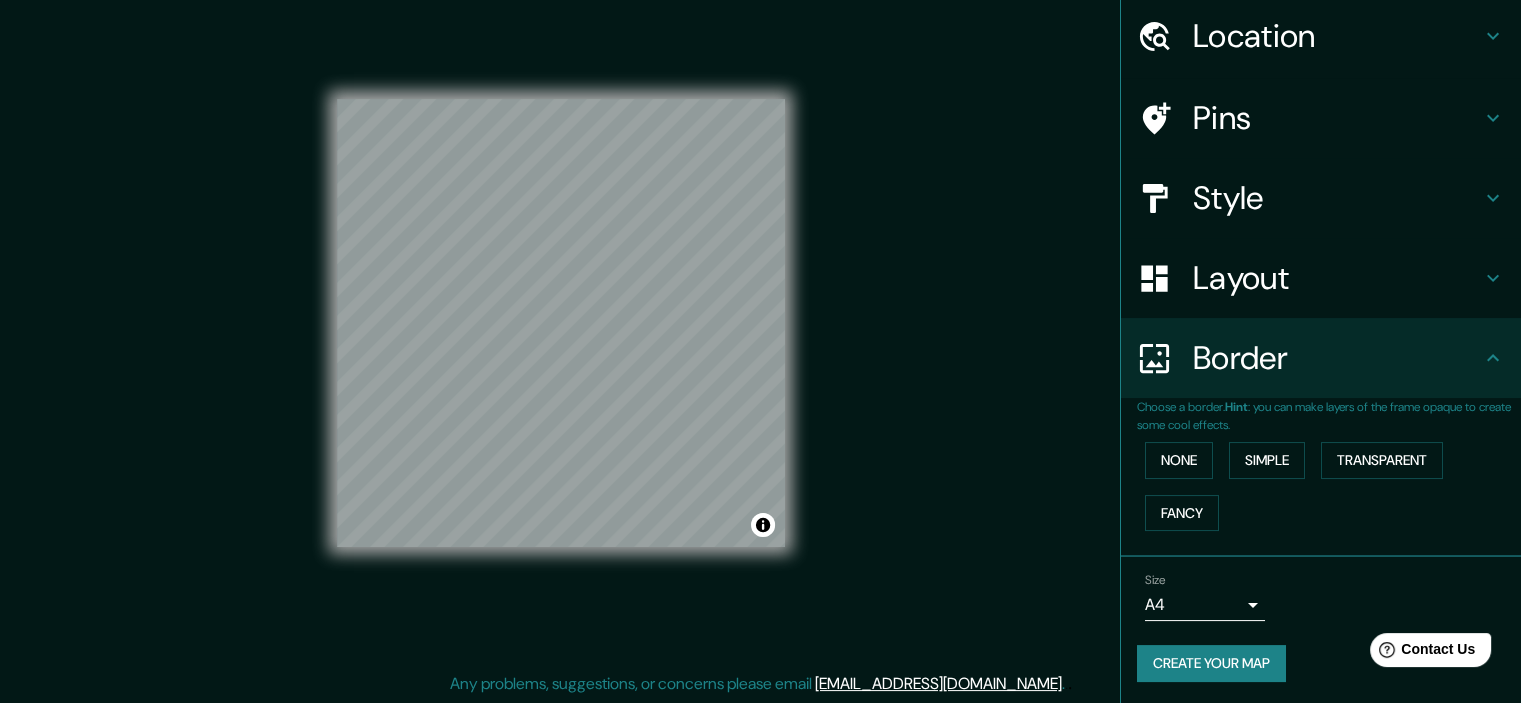 click on "Mappin Location [GEOGRAPHIC_DATA], [GEOGRAPHIC_DATA], [GEOGRAPHIC_DATA] Pins Style Layout Border Choose a border.  Hint : you can make layers of the frame opaque to create some cool effects. None Simple Transparent Fancy Size A4 single Create your map © Mapbox   © OpenStreetMap   Improve this map Any problems, suggestions, or concerns please email    [EMAIL_ADDRESS][DOMAIN_NAME] . . ." at bounding box center (760, 326) 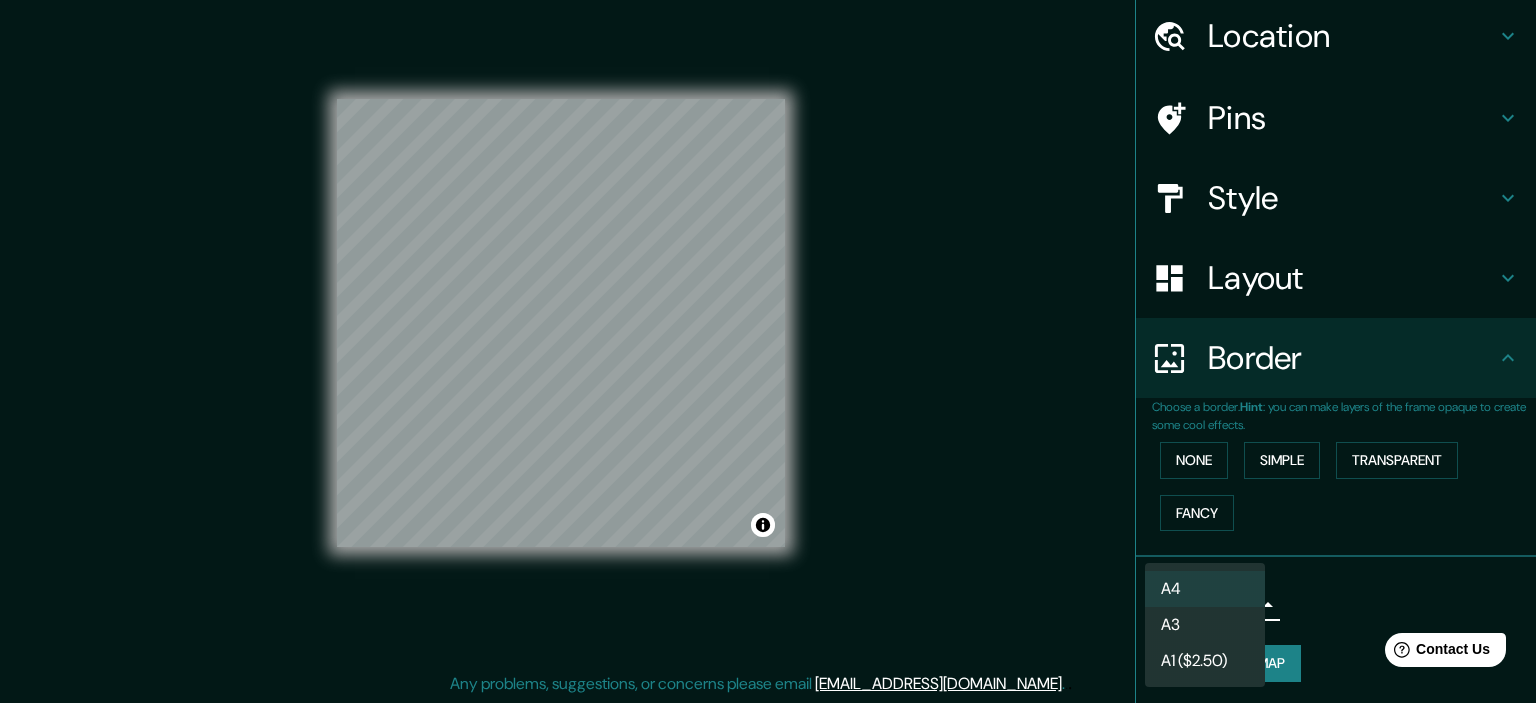 click on "A4" at bounding box center [1205, 589] 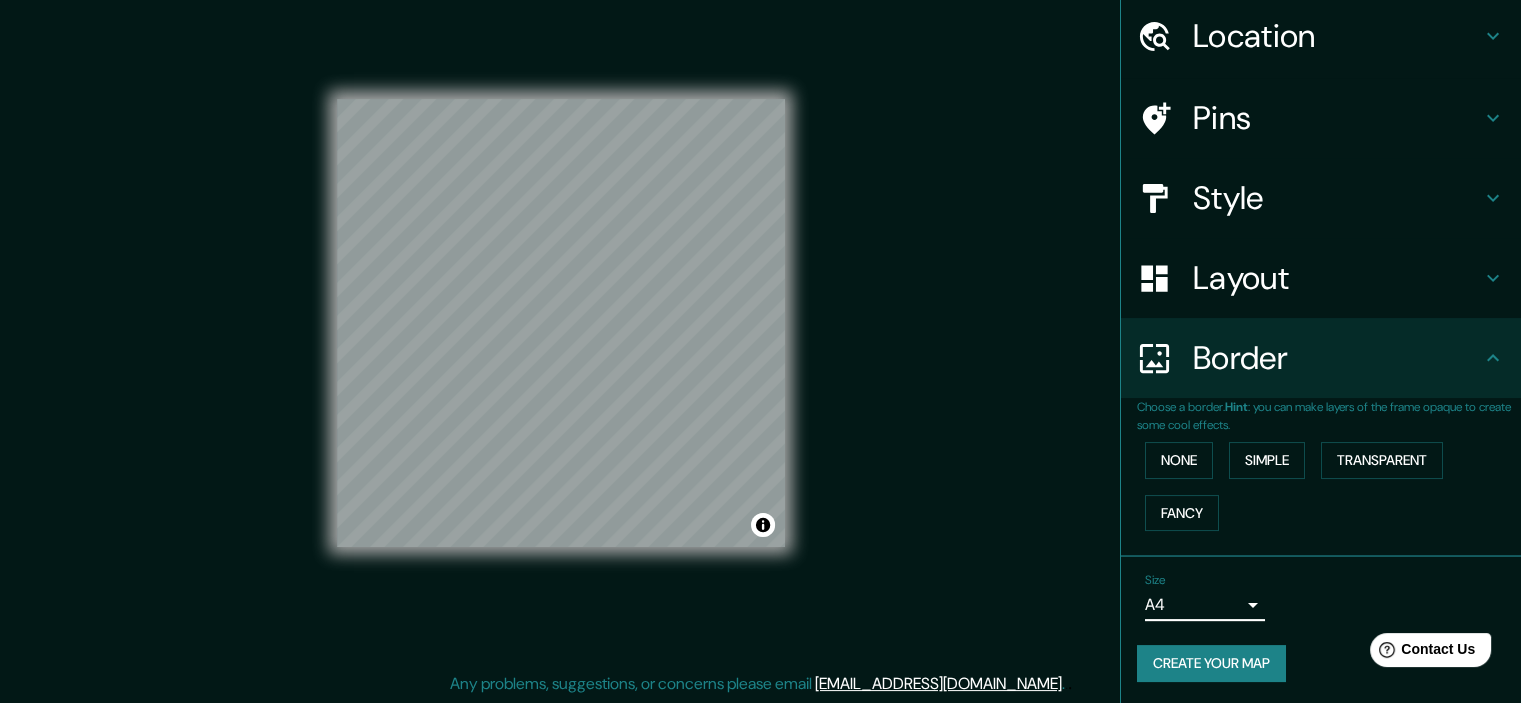 click on "Create your map" at bounding box center (1211, 663) 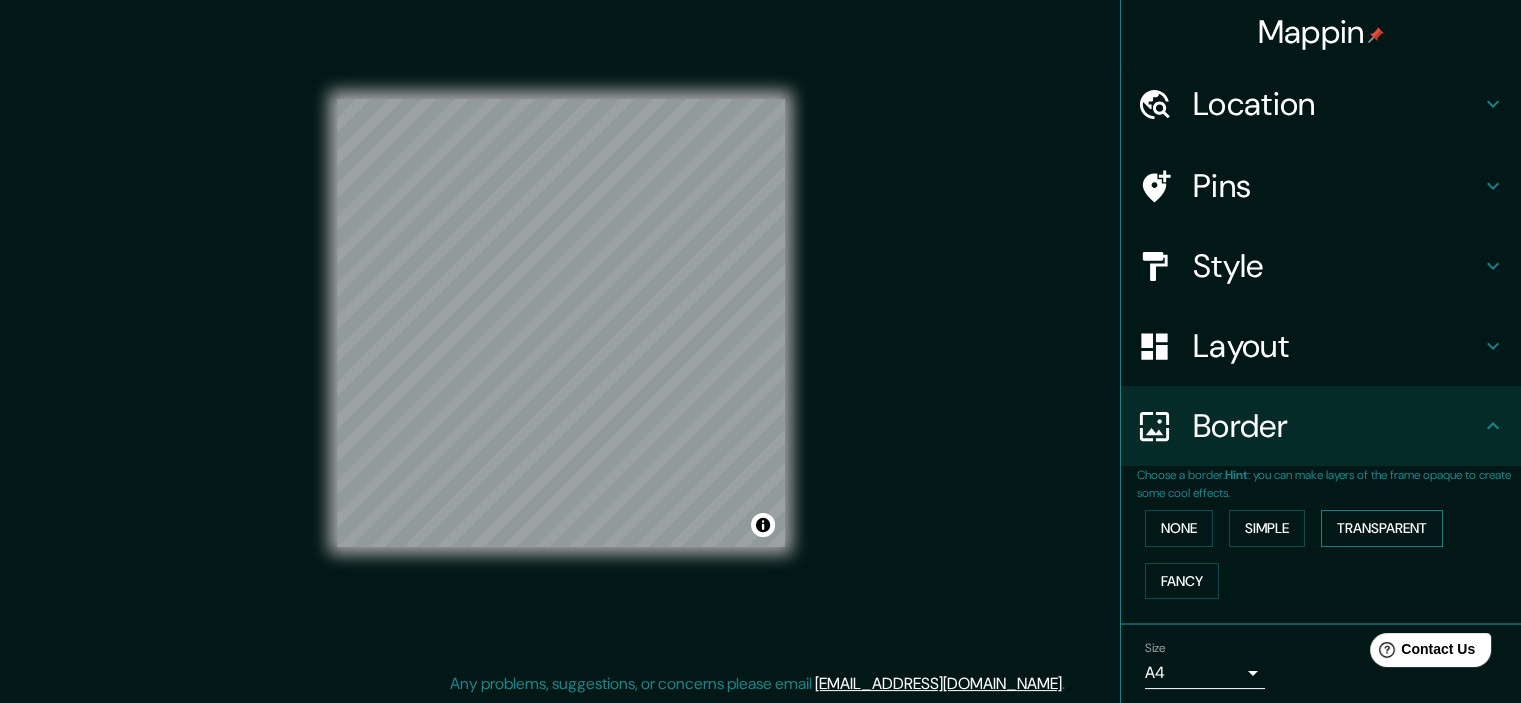 scroll, scrollTop: 68, scrollLeft: 0, axis: vertical 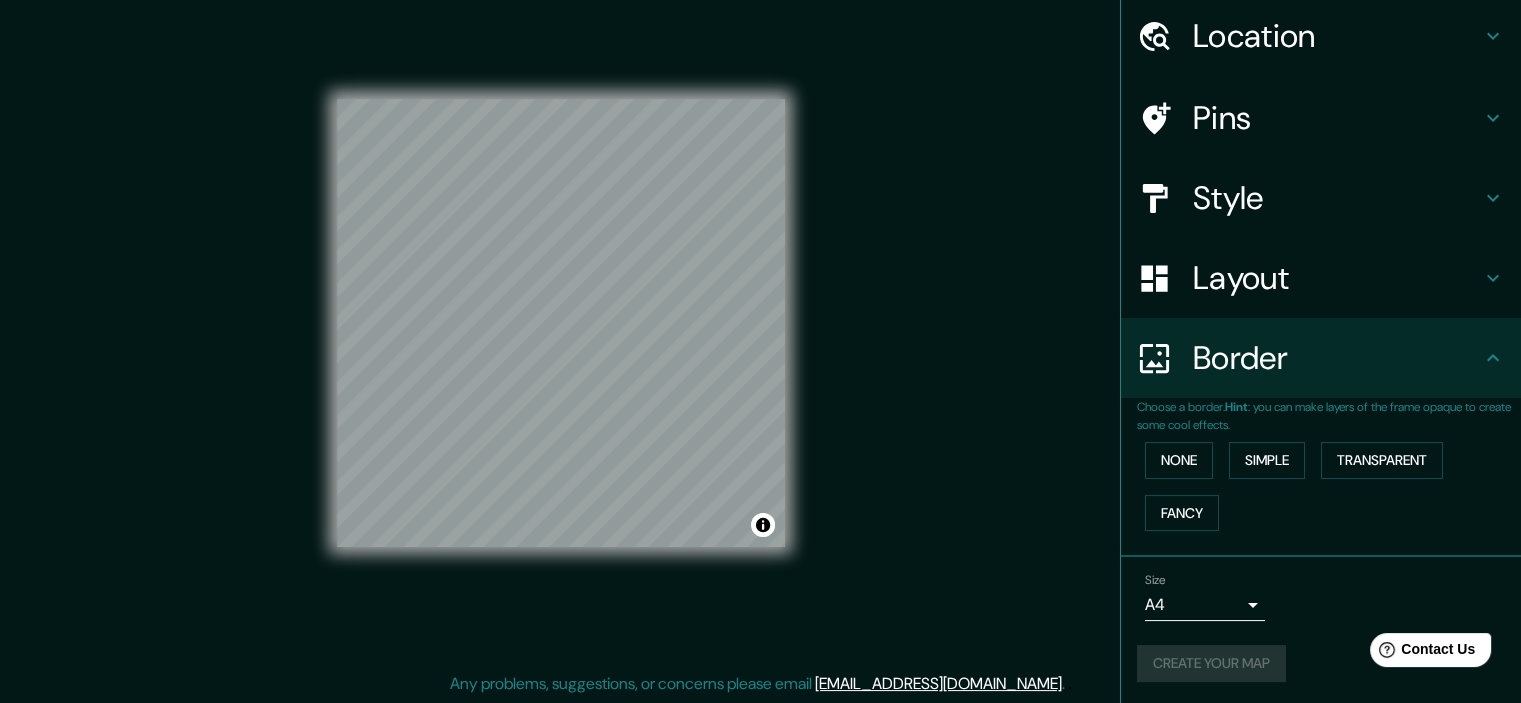 click on "Border" at bounding box center (1337, 358) 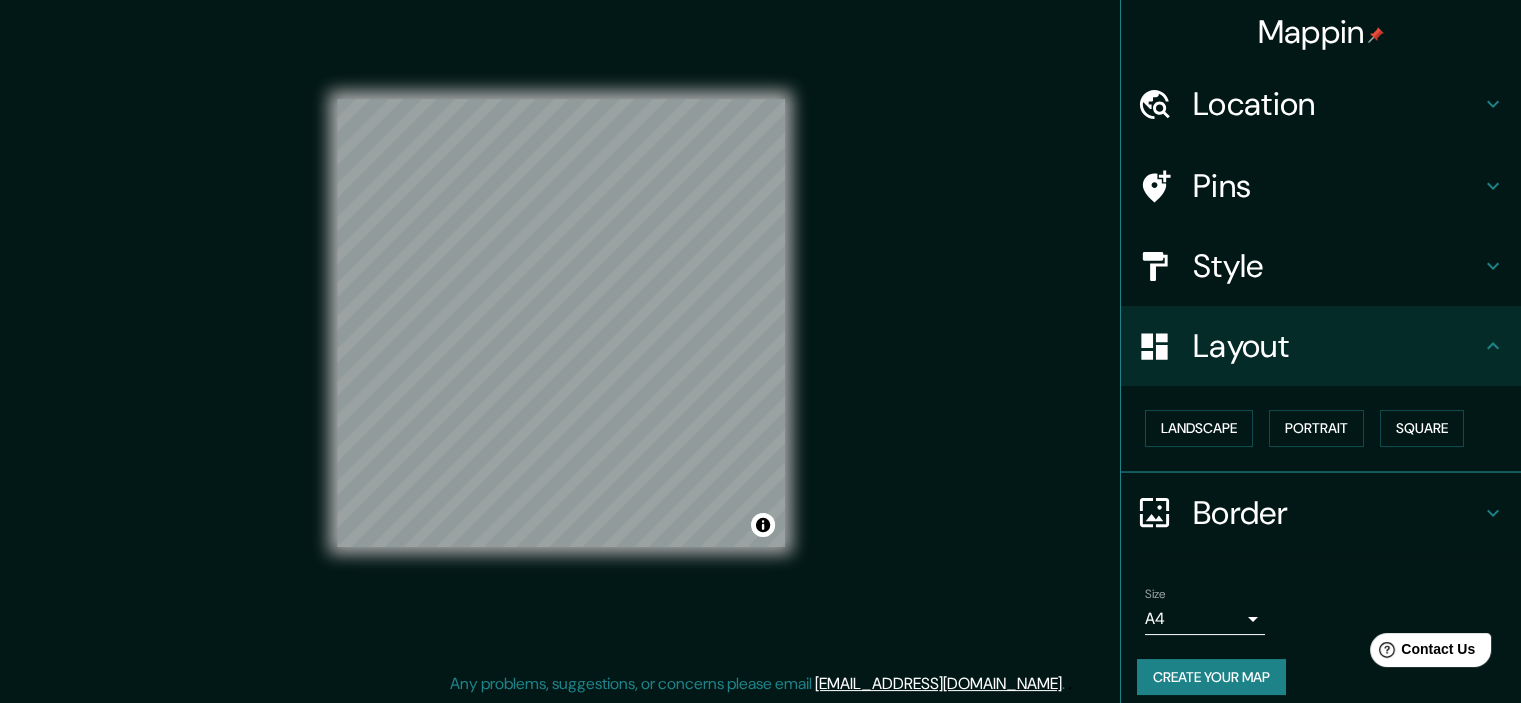 scroll, scrollTop: 14, scrollLeft: 0, axis: vertical 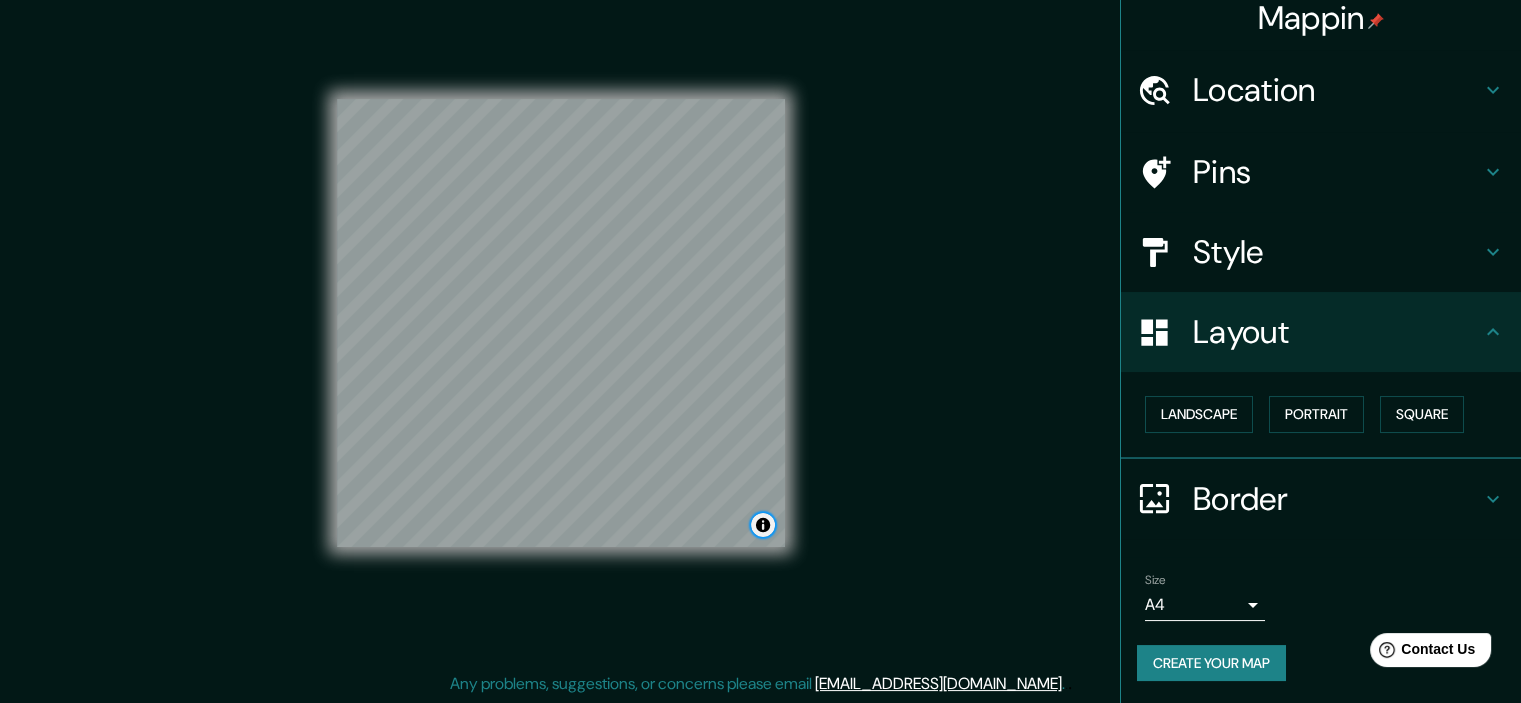 click at bounding box center [763, 525] 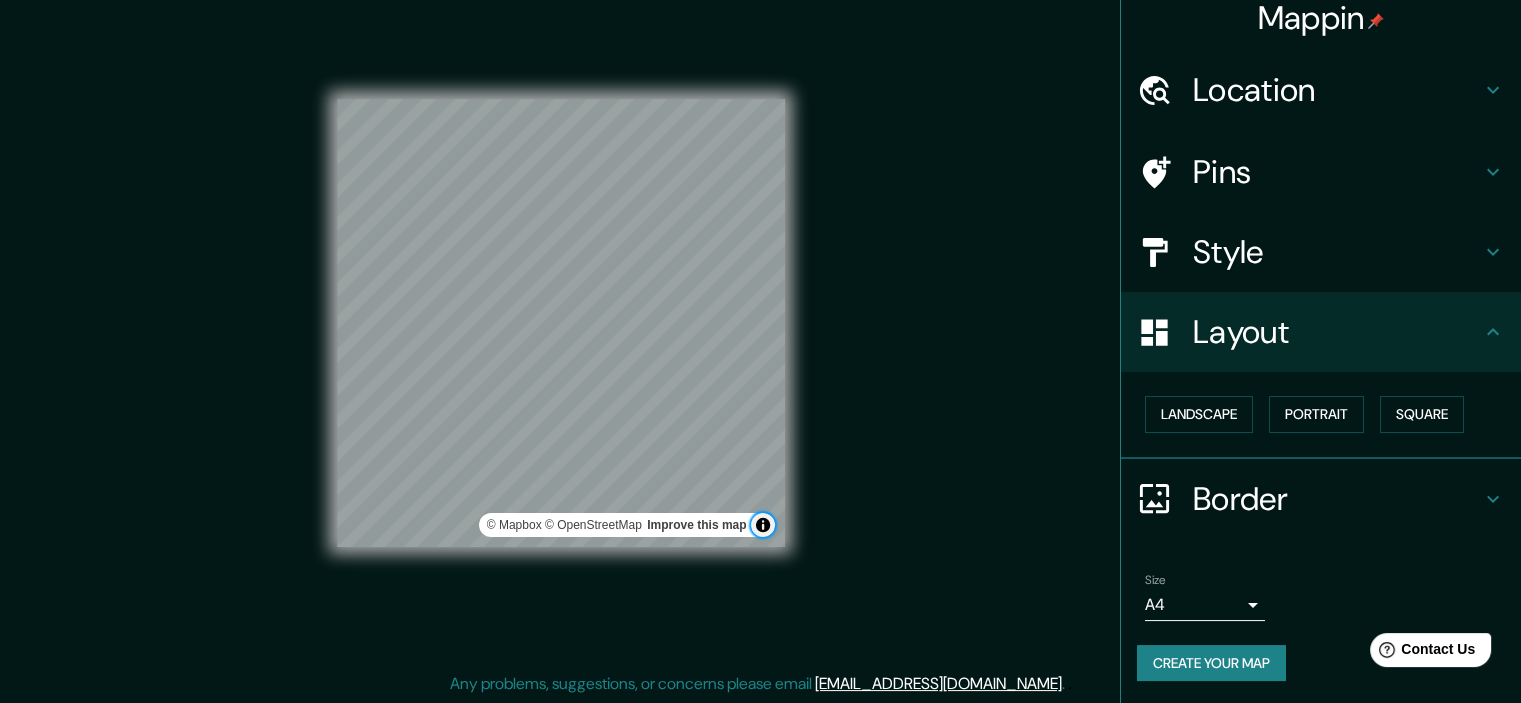 click at bounding box center [763, 525] 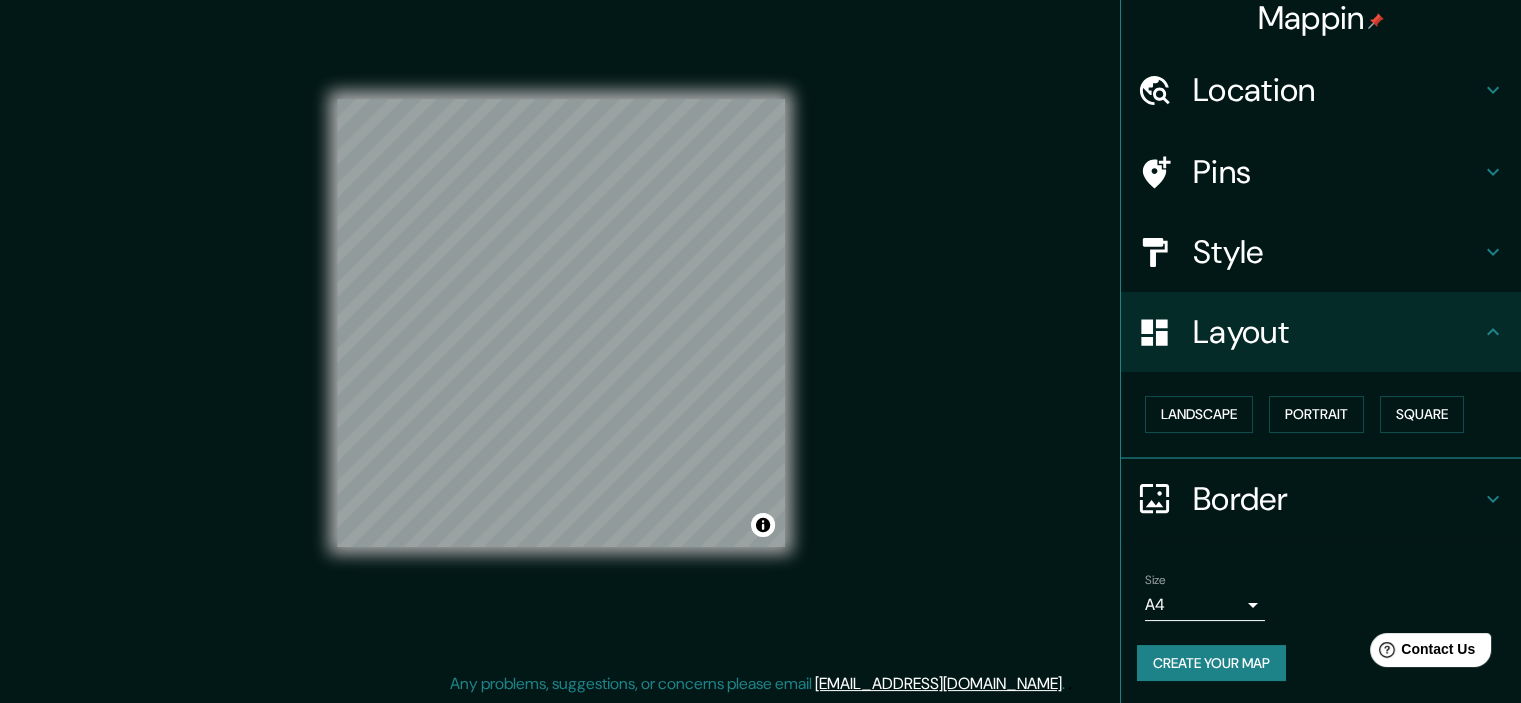 click on "Create your map" at bounding box center [1211, 663] 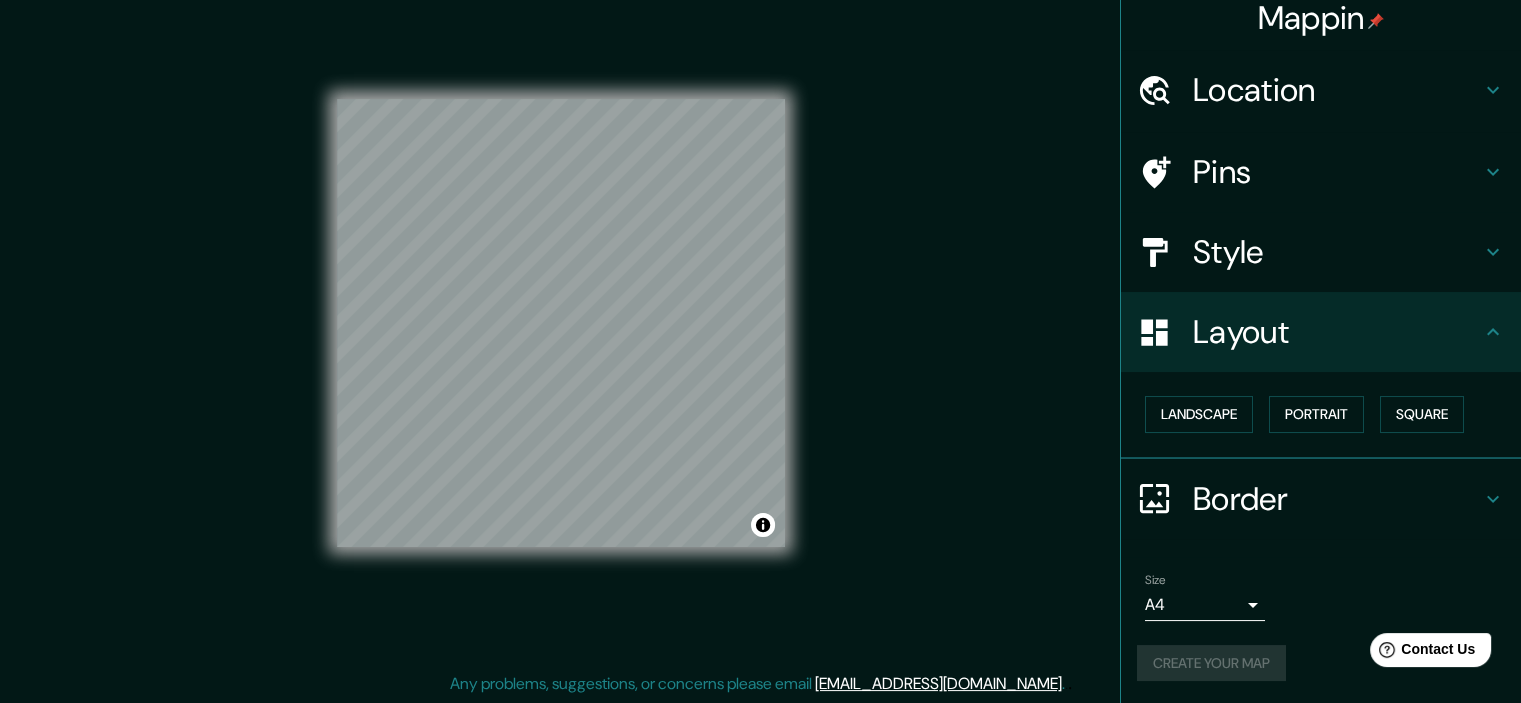 scroll, scrollTop: 0, scrollLeft: 0, axis: both 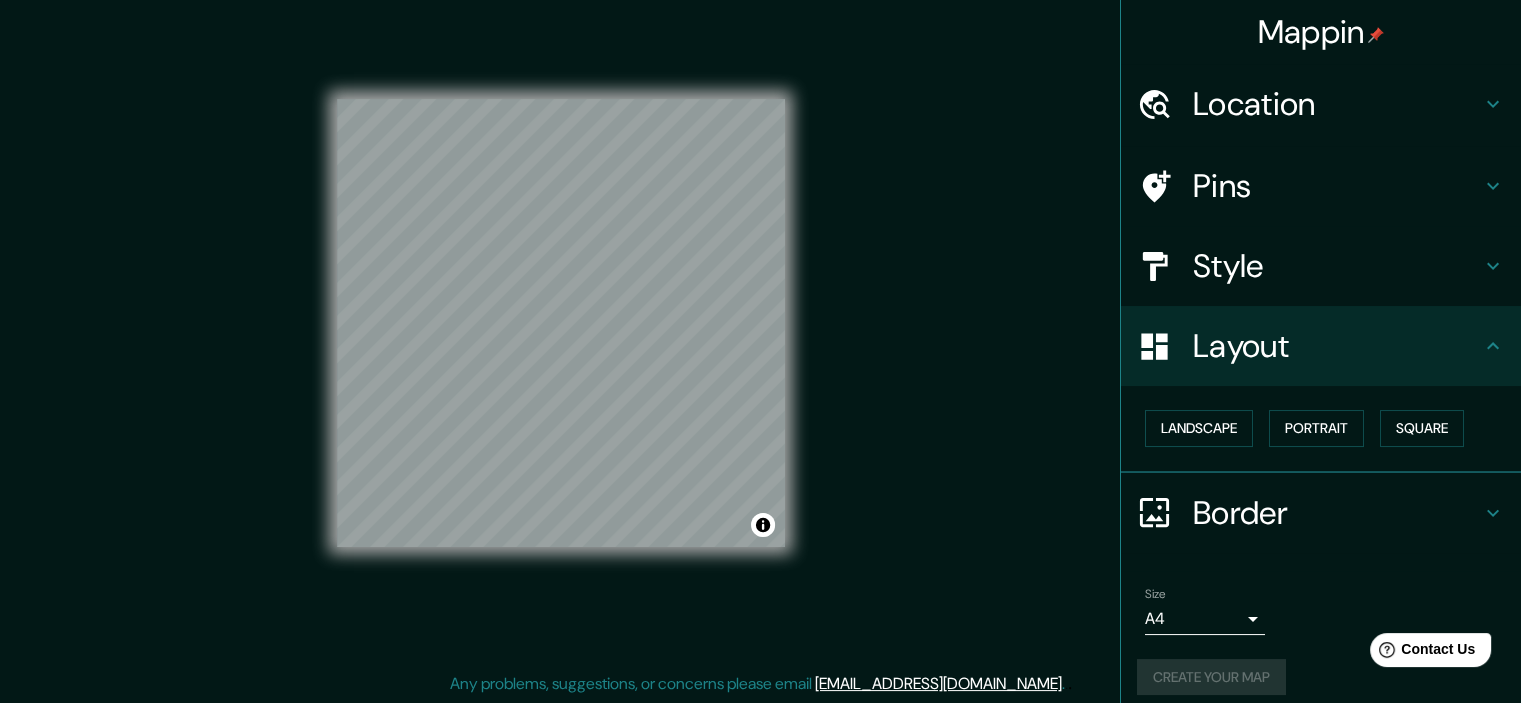 click on "Mappin" at bounding box center (1321, 32) 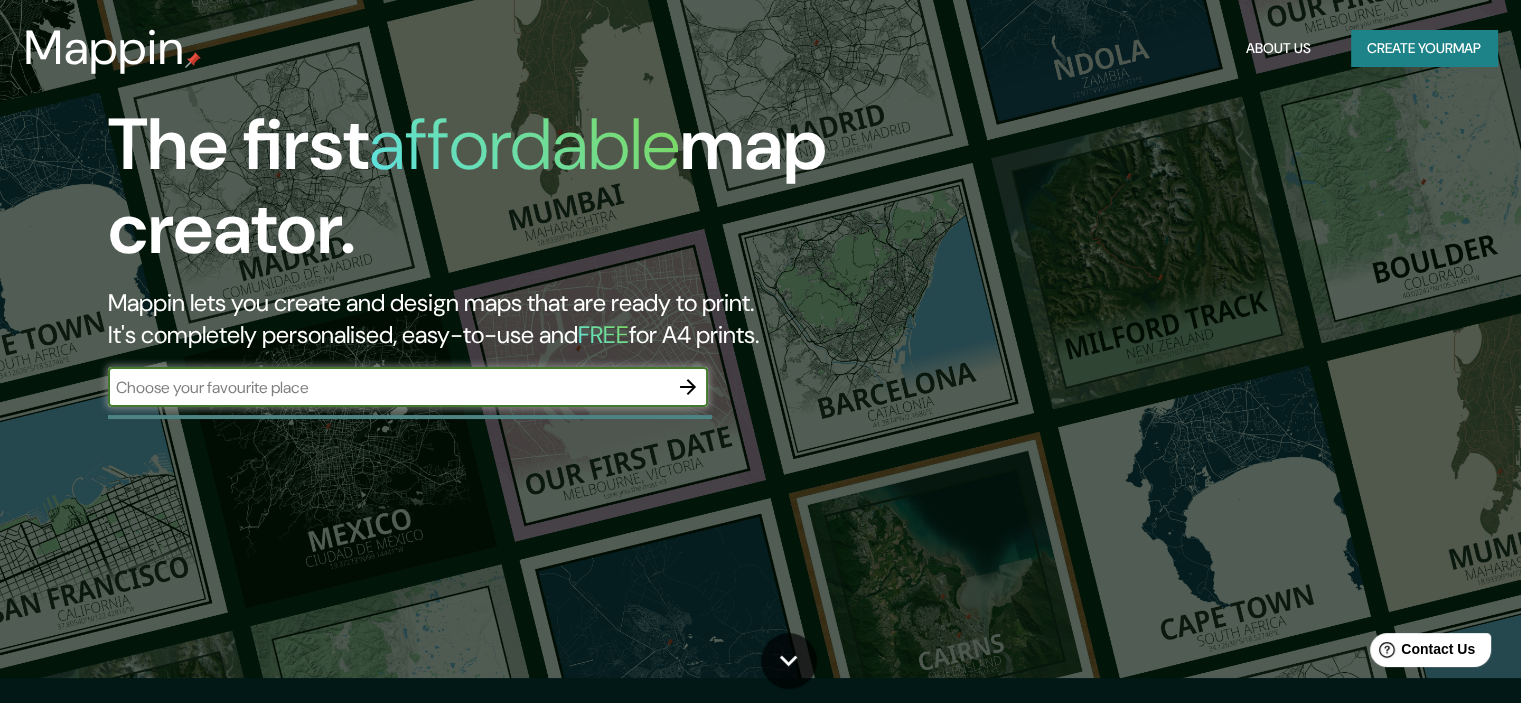 scroll, scrollTop: 0, scrollLeft: 0, axis: both 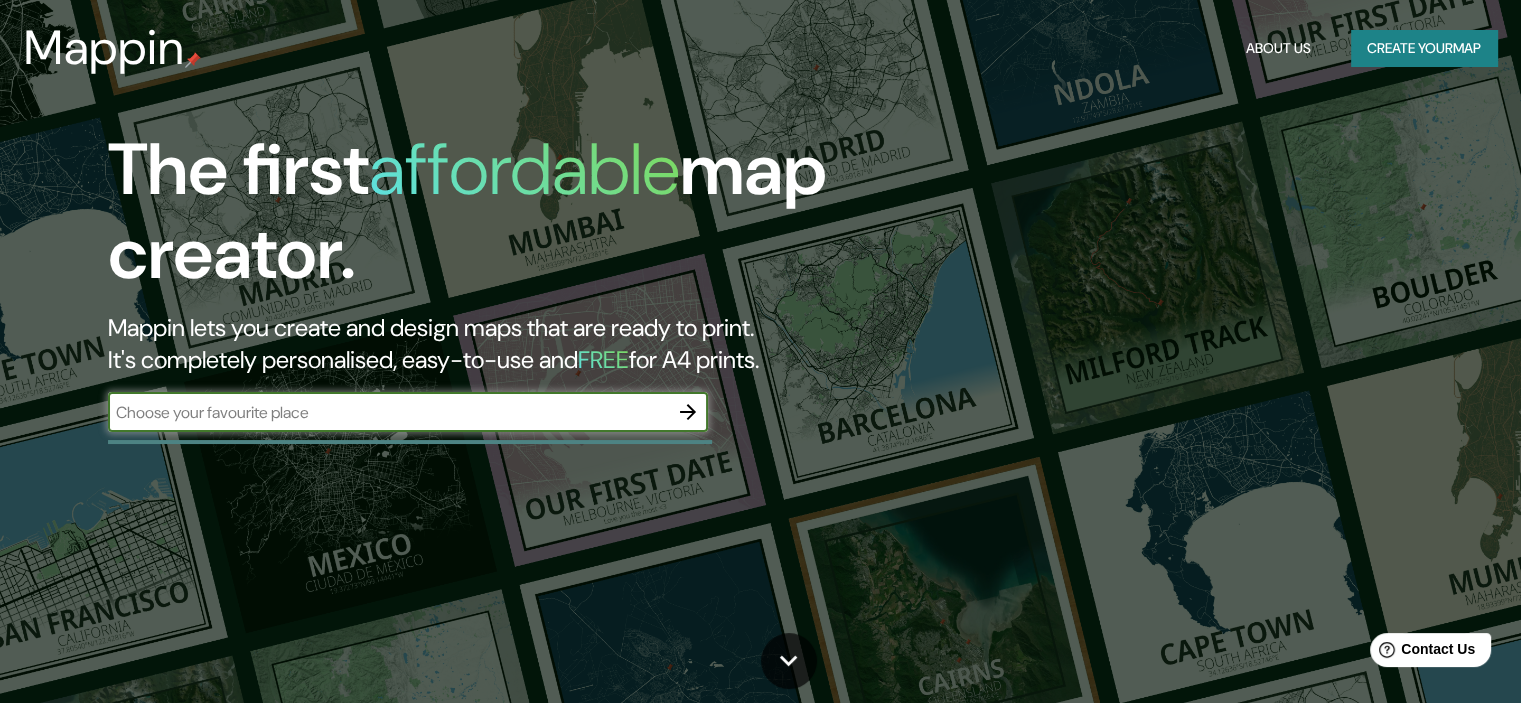 click on "Create your   map" at bounding box center [1424, 48] 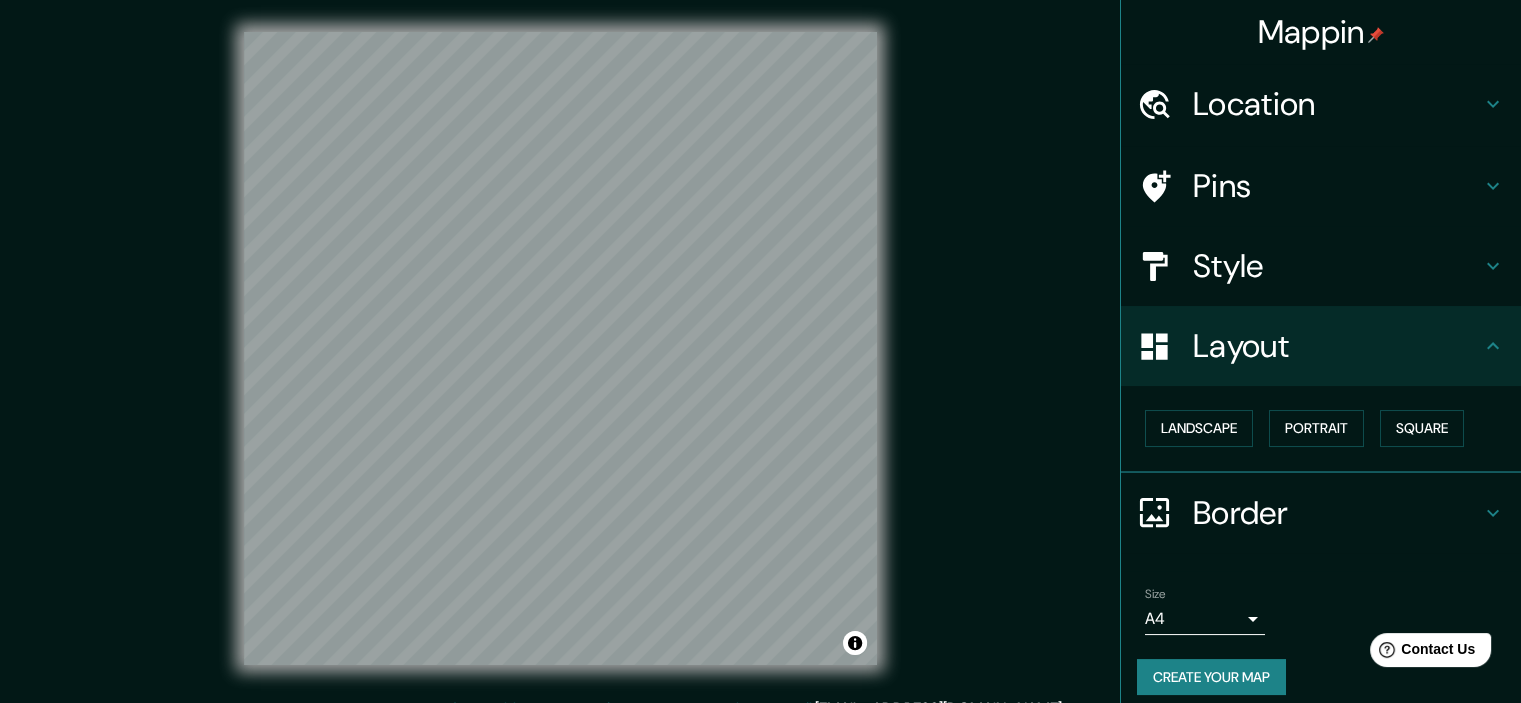 click on "Create your map" at bounding box center (1211, 677) 